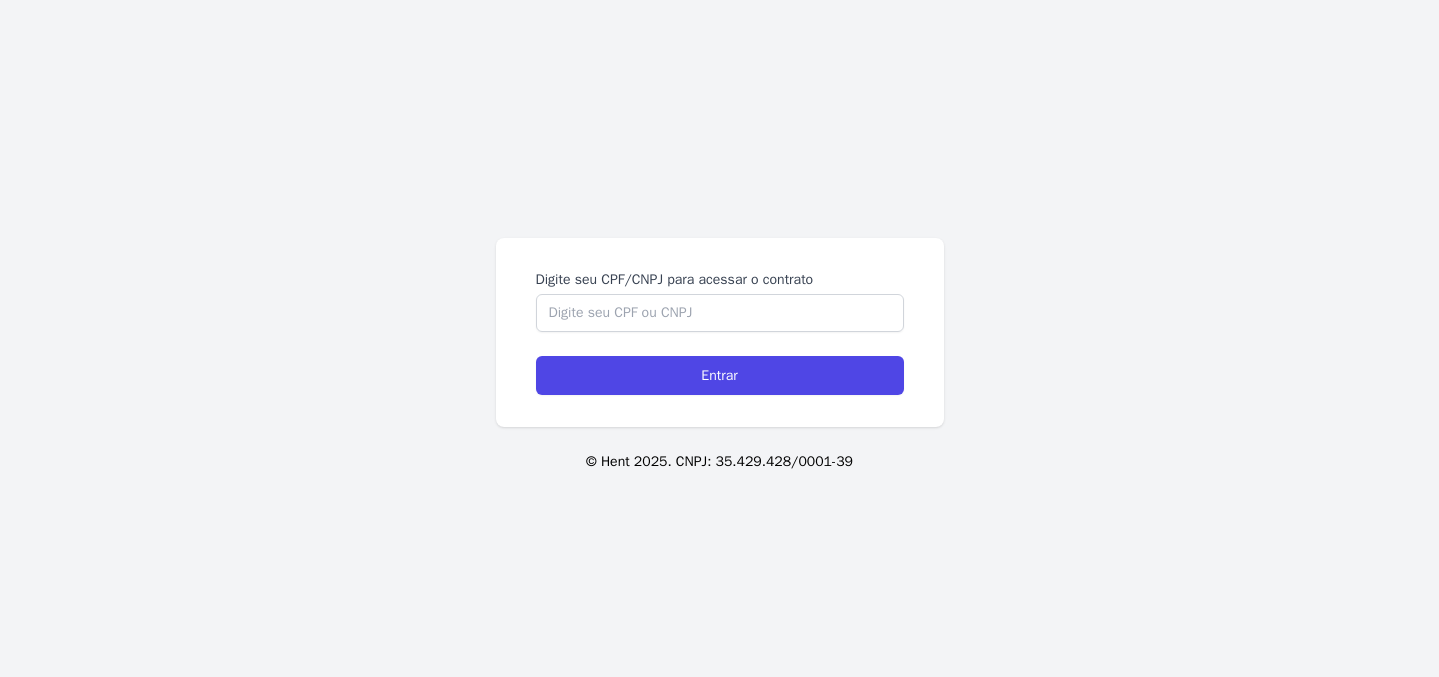 scroll, scrollTop: 0, scrollLeft: 0, axis: both 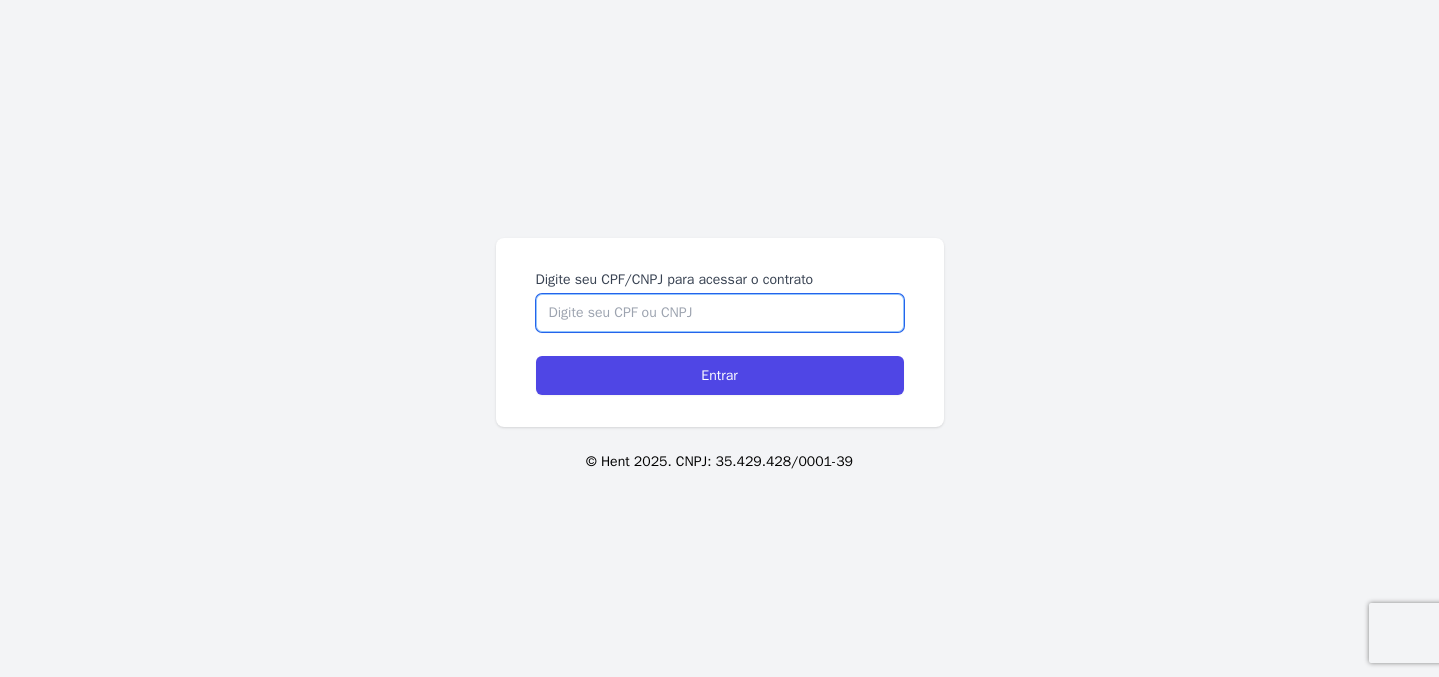 click on "Digite seu CPF/CNPJ para acessar o contrato" at bounding box center [720, 313] 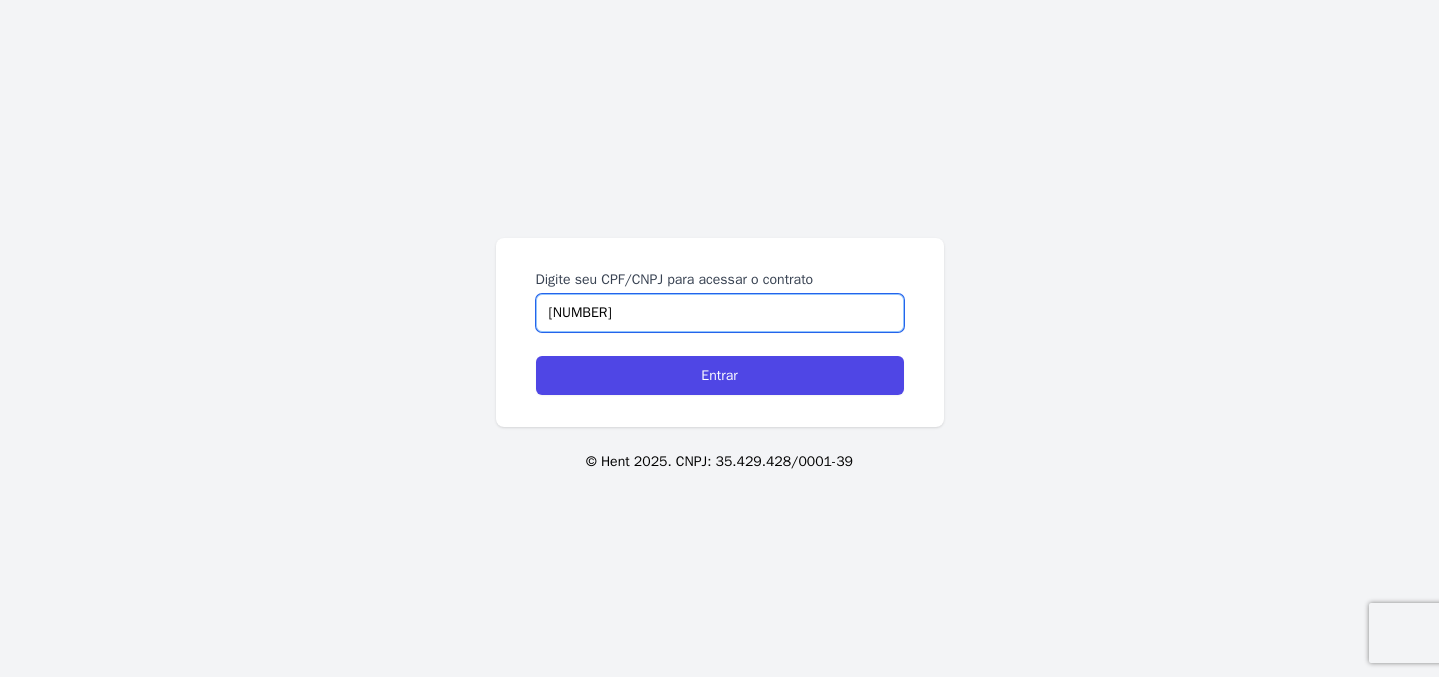 type on "[NUMBER]" 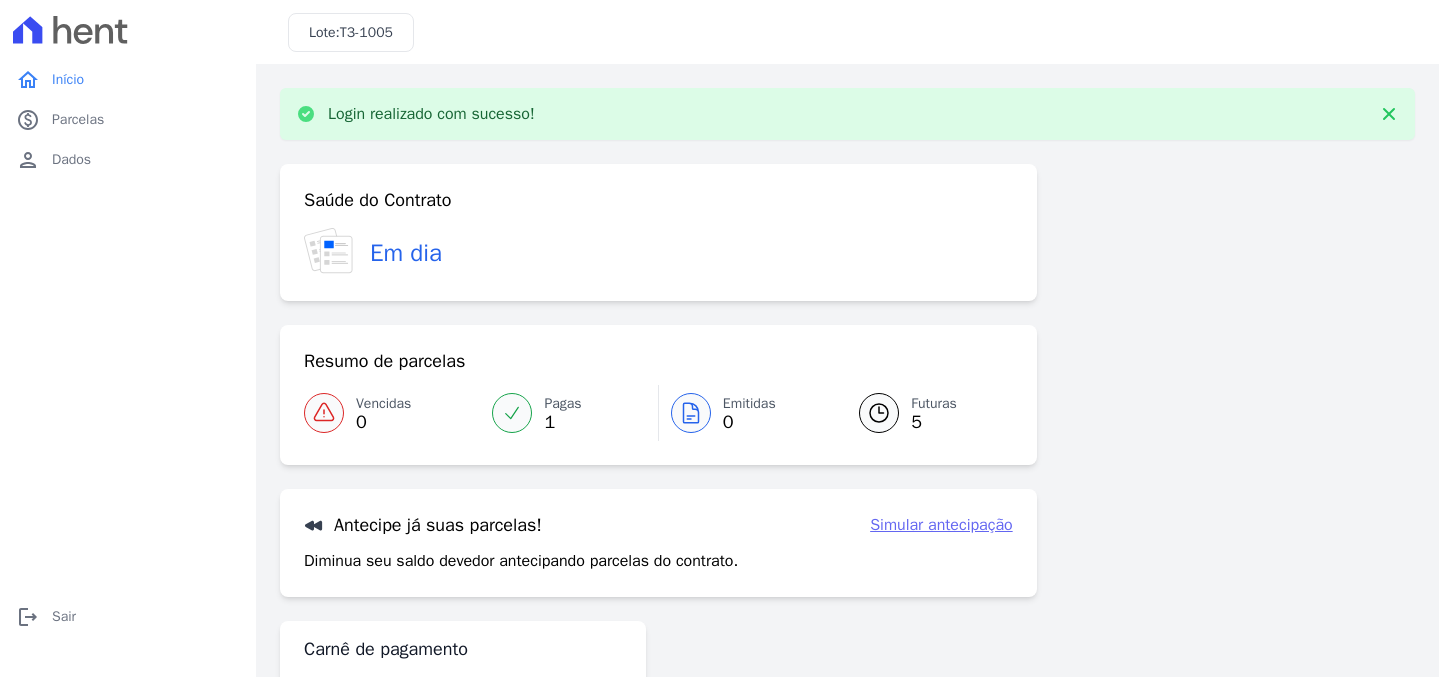 scroll, scrollTop: 0, scrollLeft: 0, axis: both 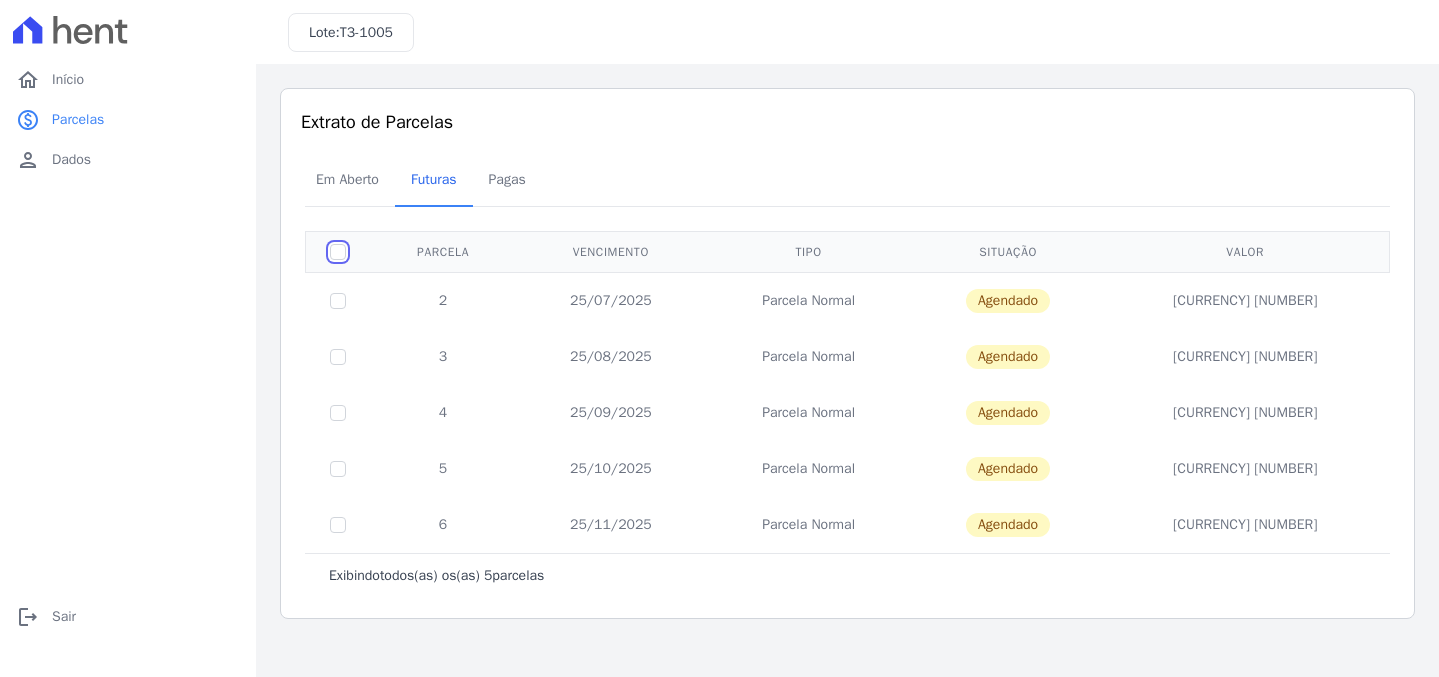 click at bounding box center [338, 252] 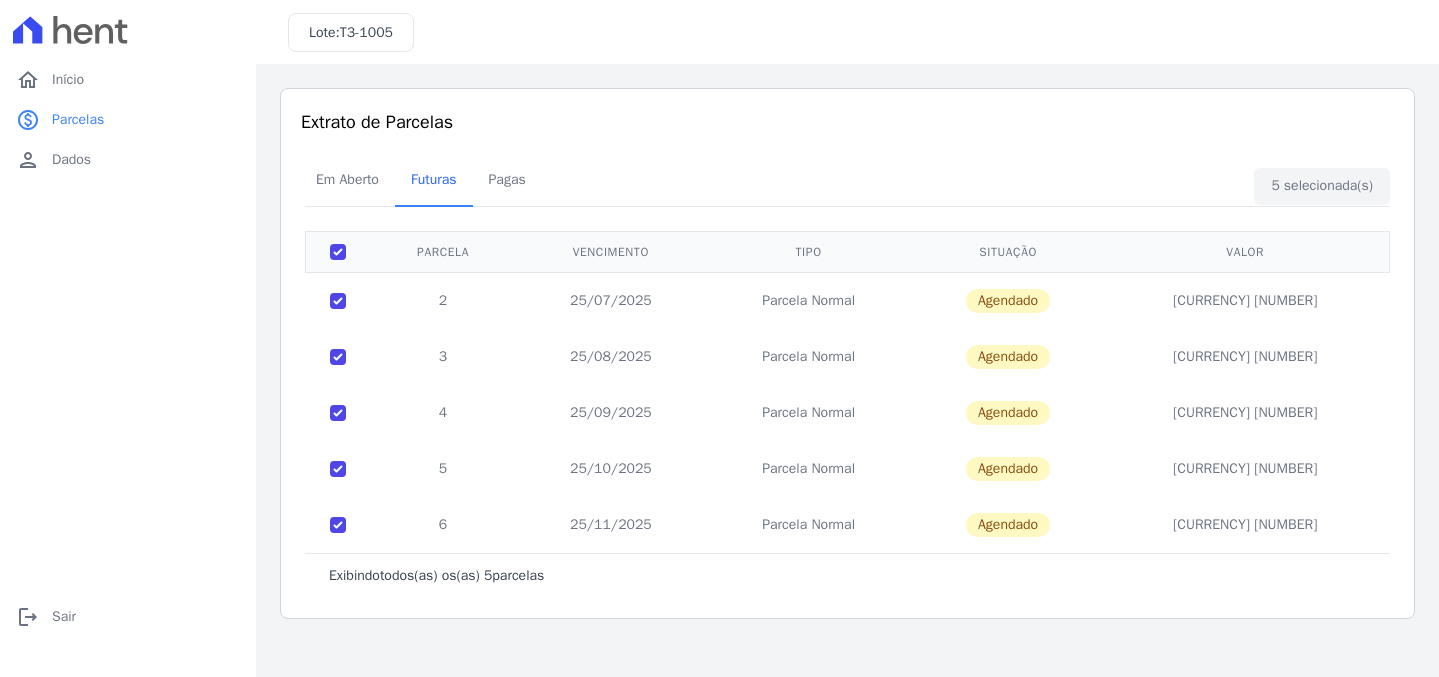 click on "[CURRENCY] [NUMBER]" at bounding box center (1245, 300) 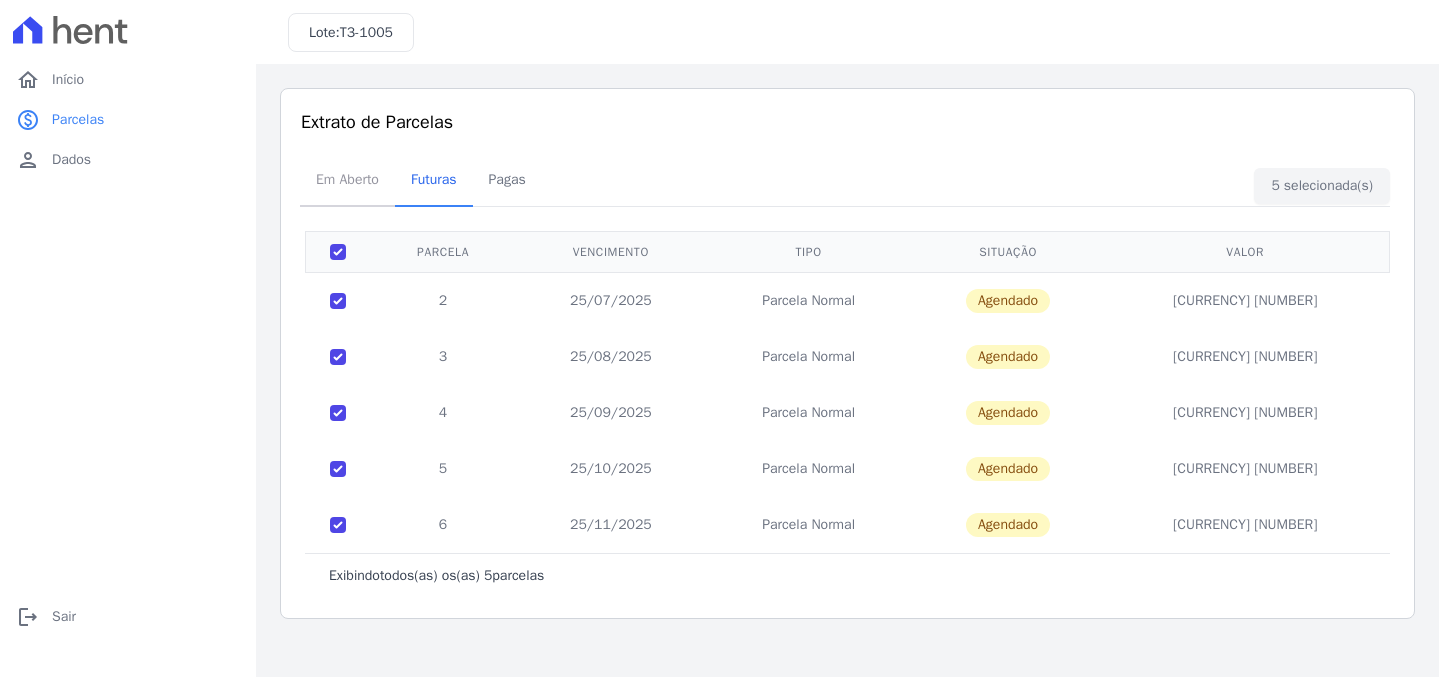 click on "Em Aberto" at bounding box center (347, 179) 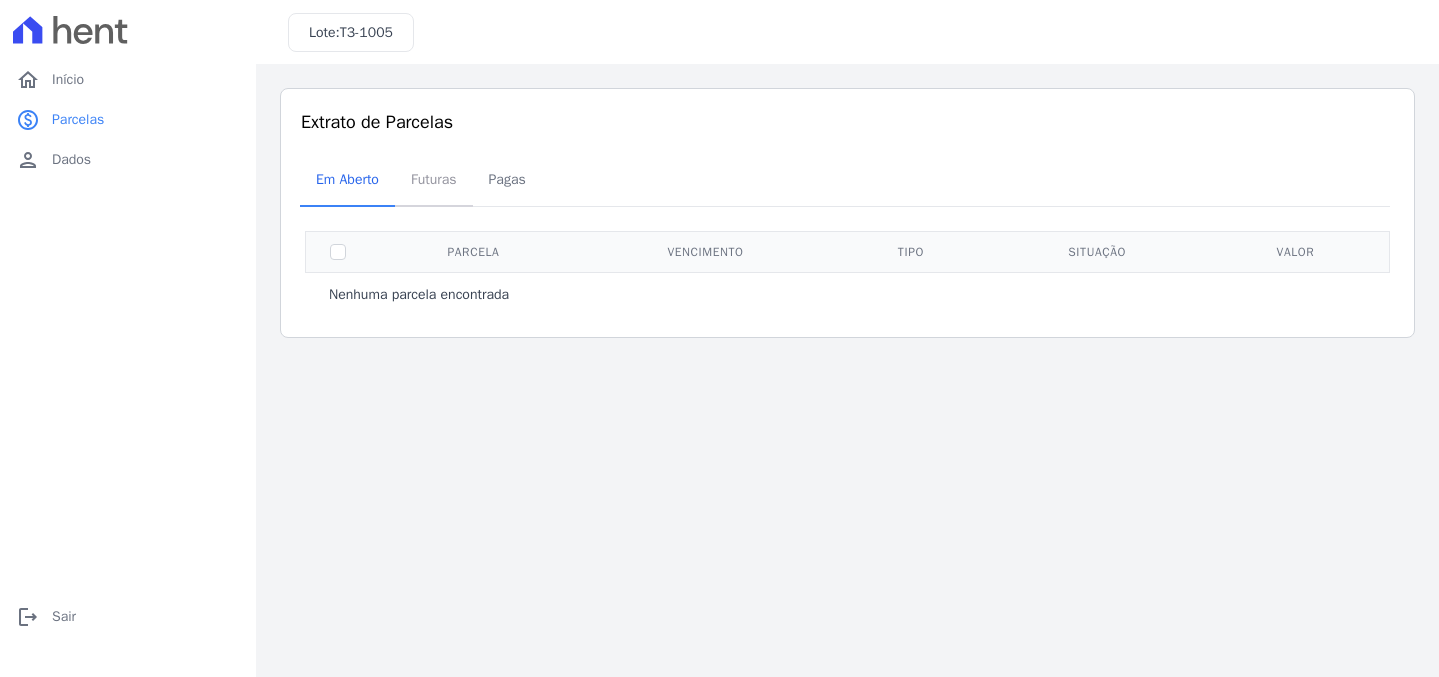 click on "Futuras" at bounding box center [434, 179] 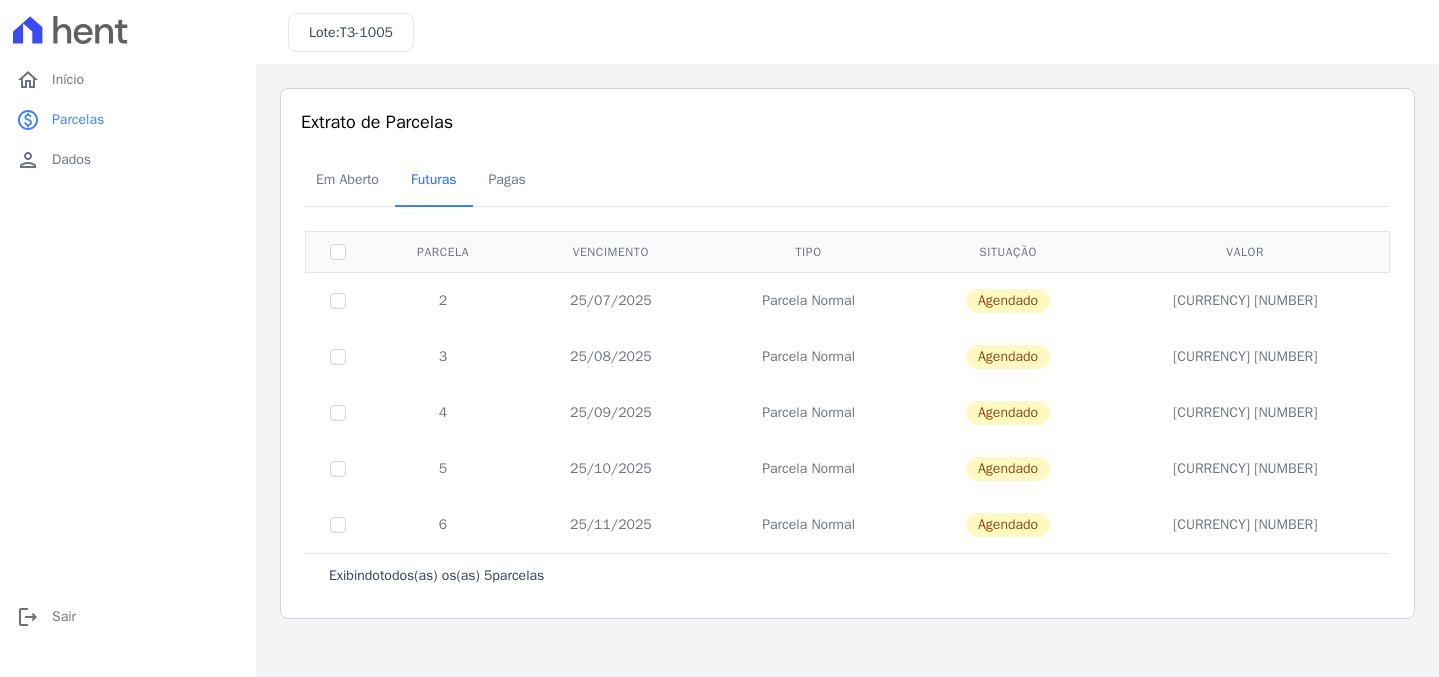 click on "25/07/2025" at bounding box center [611, 300] 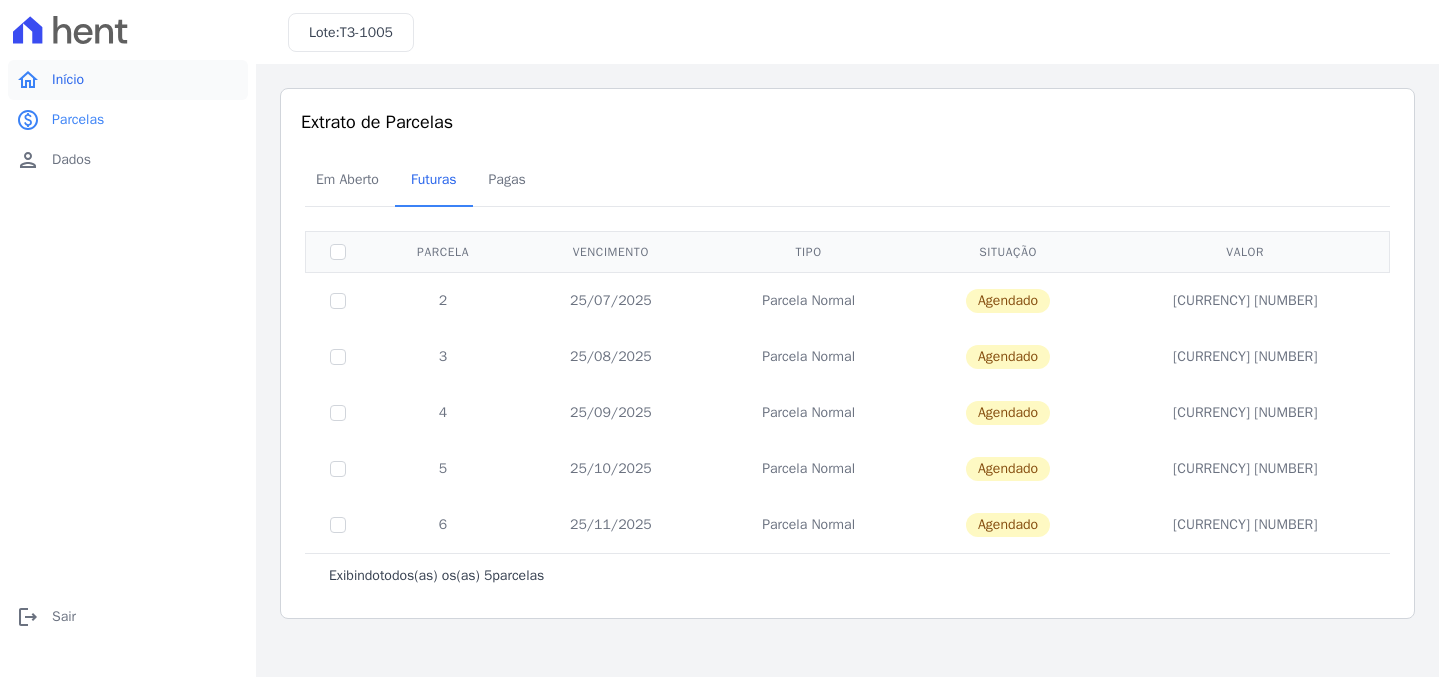 click on "home Início" at bounding box center (128, 80) 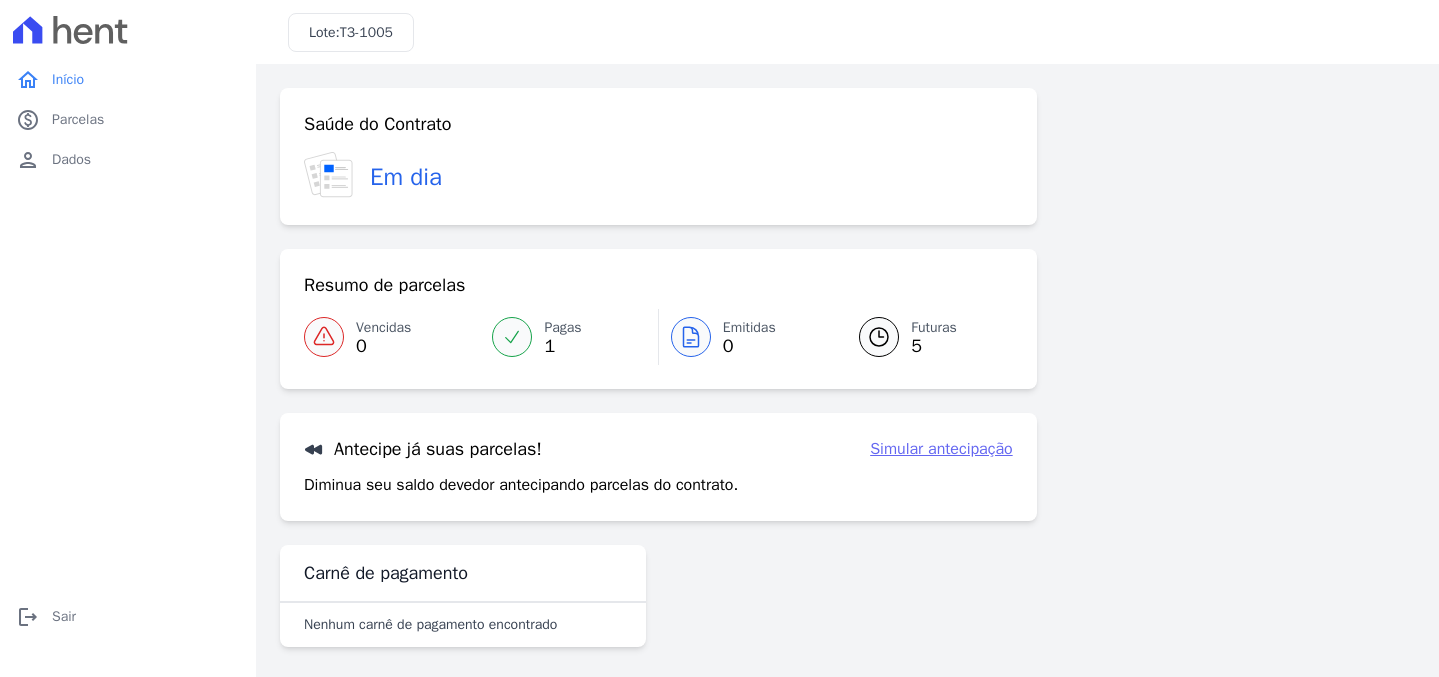 scroll, scrollTop: 10, scrollLeft: 0, axis: vertical 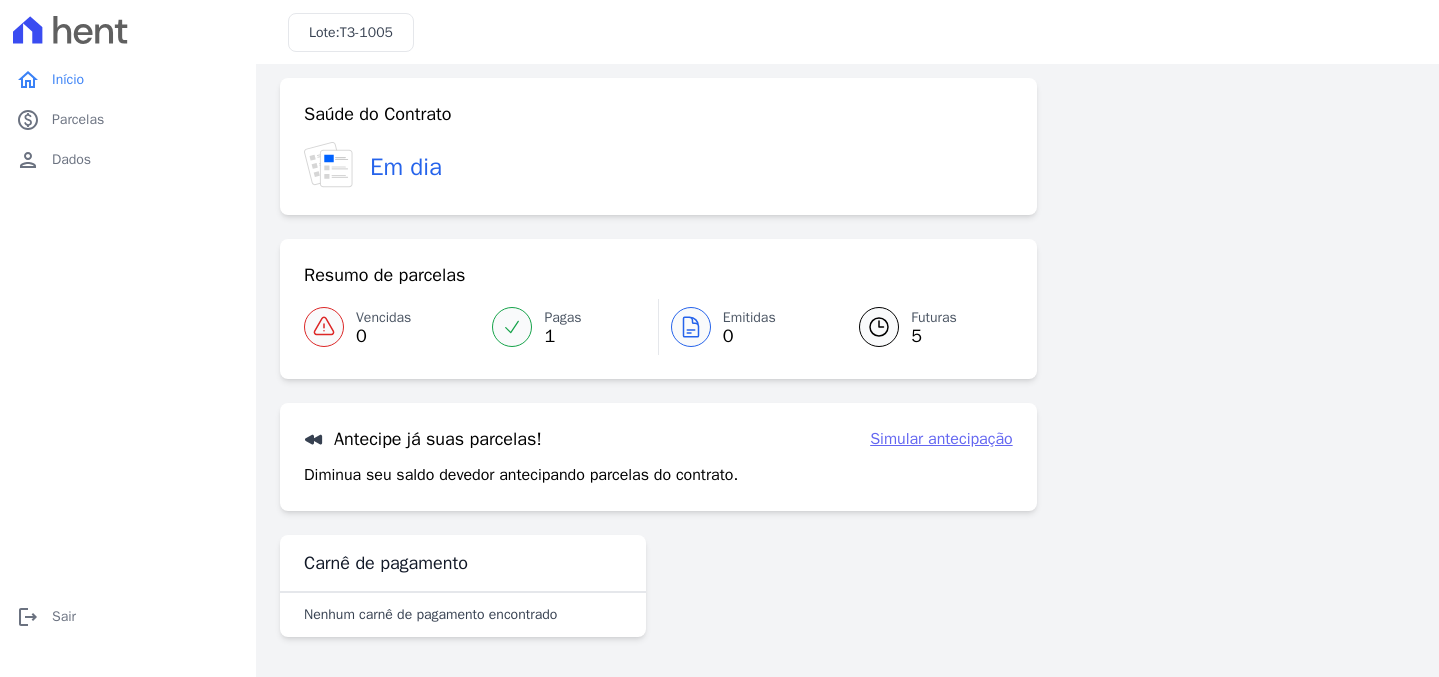 click on "Simular antecipação" at bounding box center [941, 439] 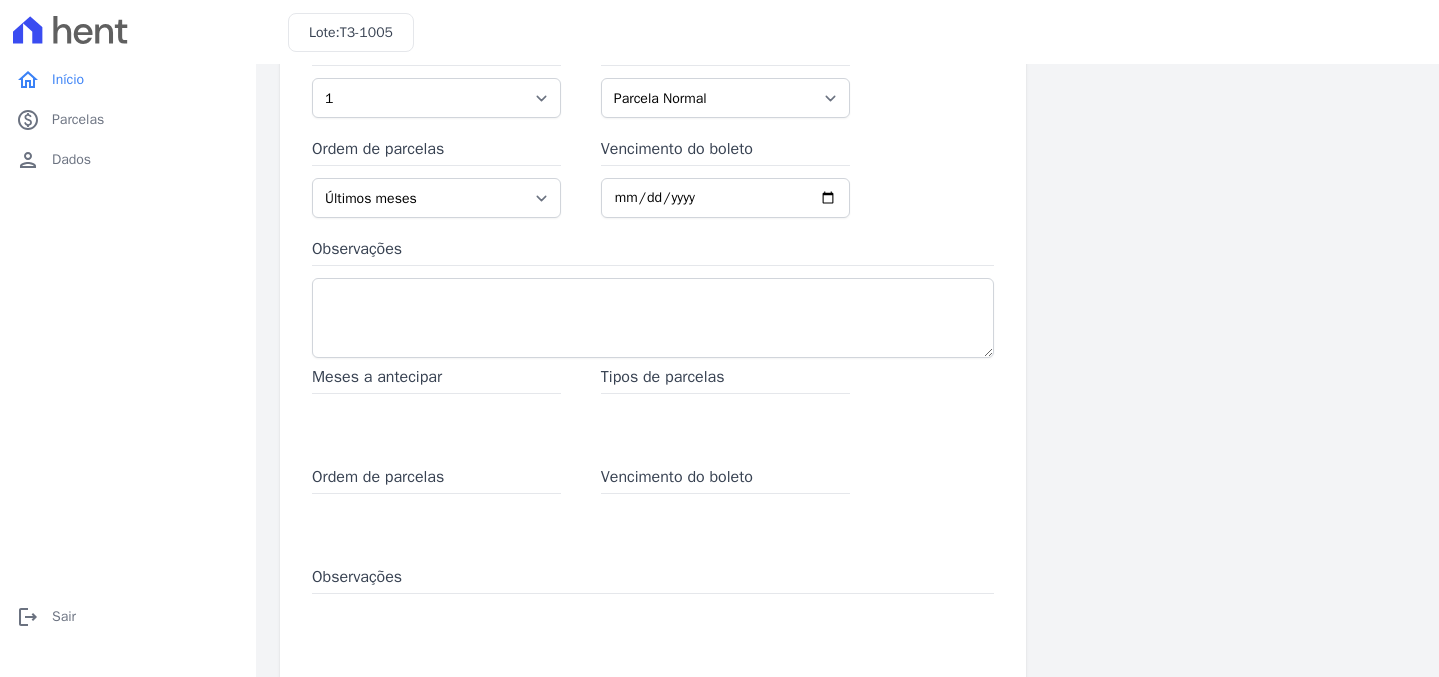 scroll, scrollTop: 274, scrollLeft: 0, axis: vertical 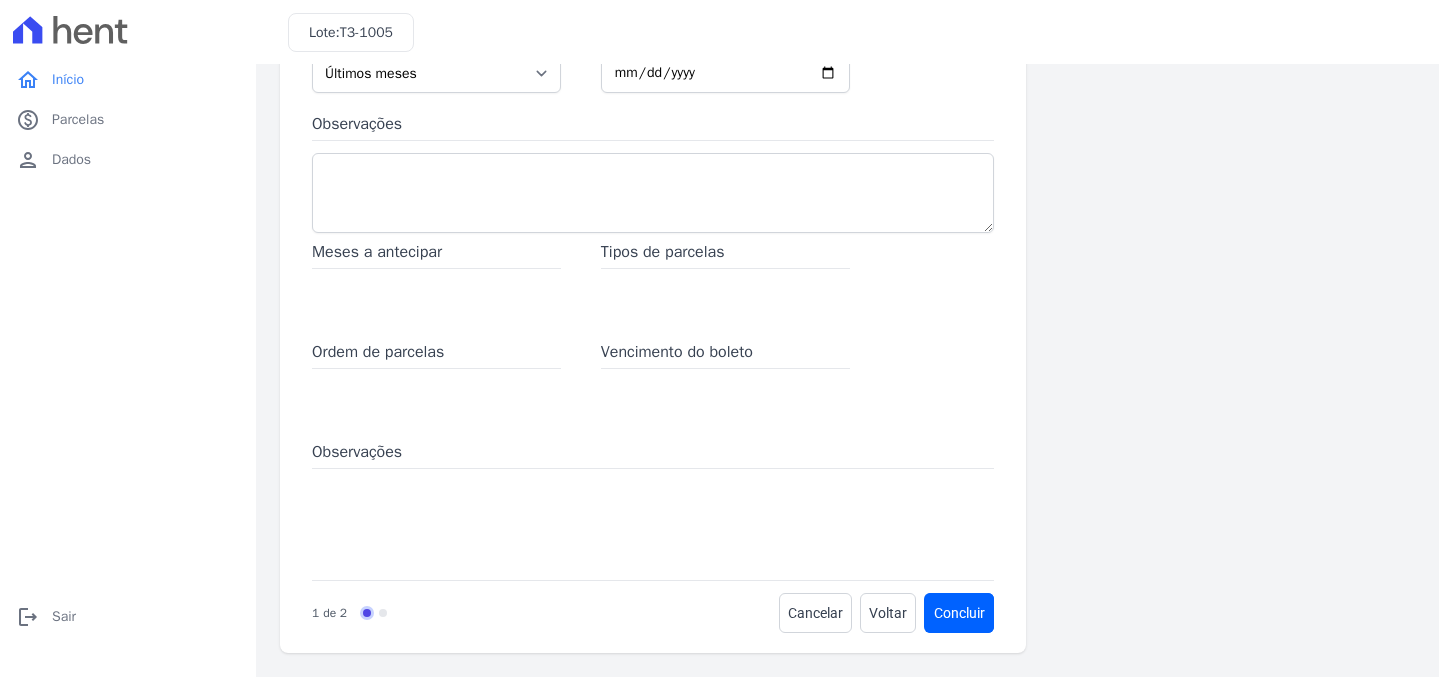 click on "Meses a antecipar
Tipos de parcelas
Ordem de parcelas
Vencimento do boleto
Observações
Concluir" at bounding box center (653, 404) 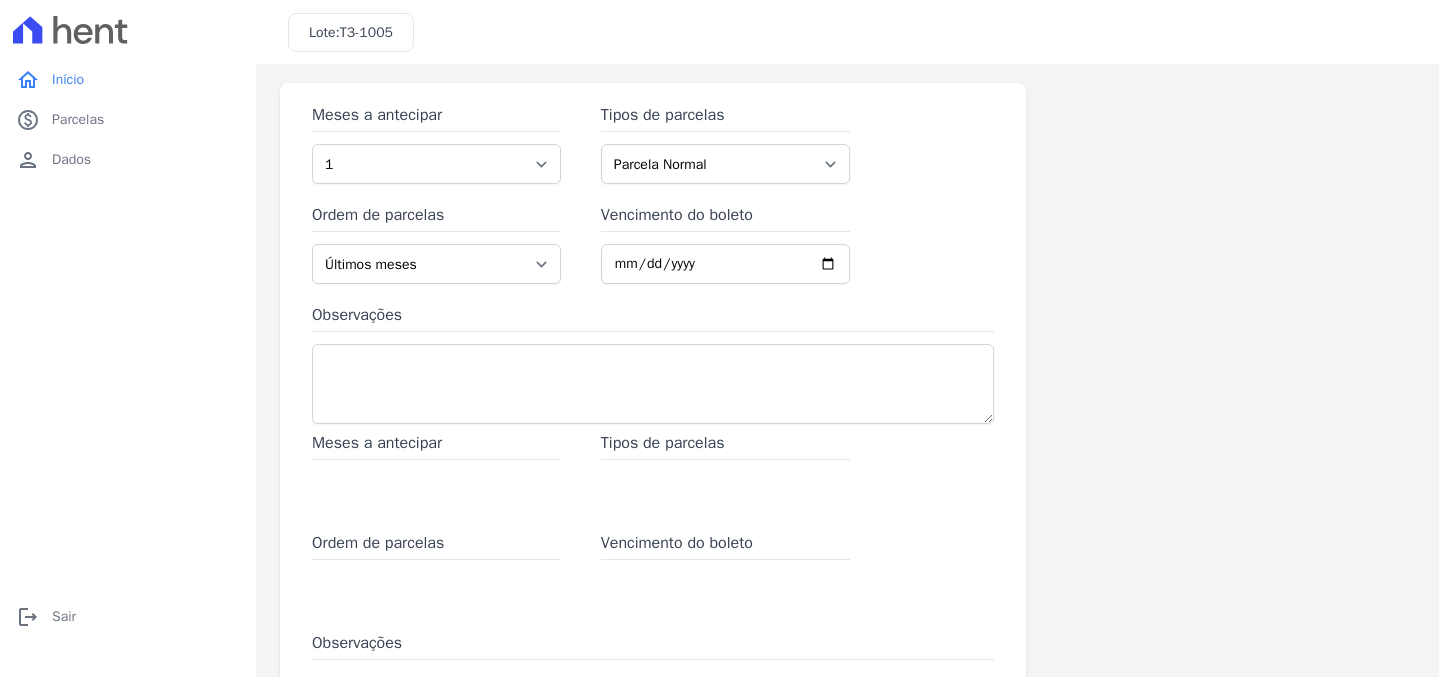 scroll, scrollTop: 0, scrollLeft: 0, axis: both 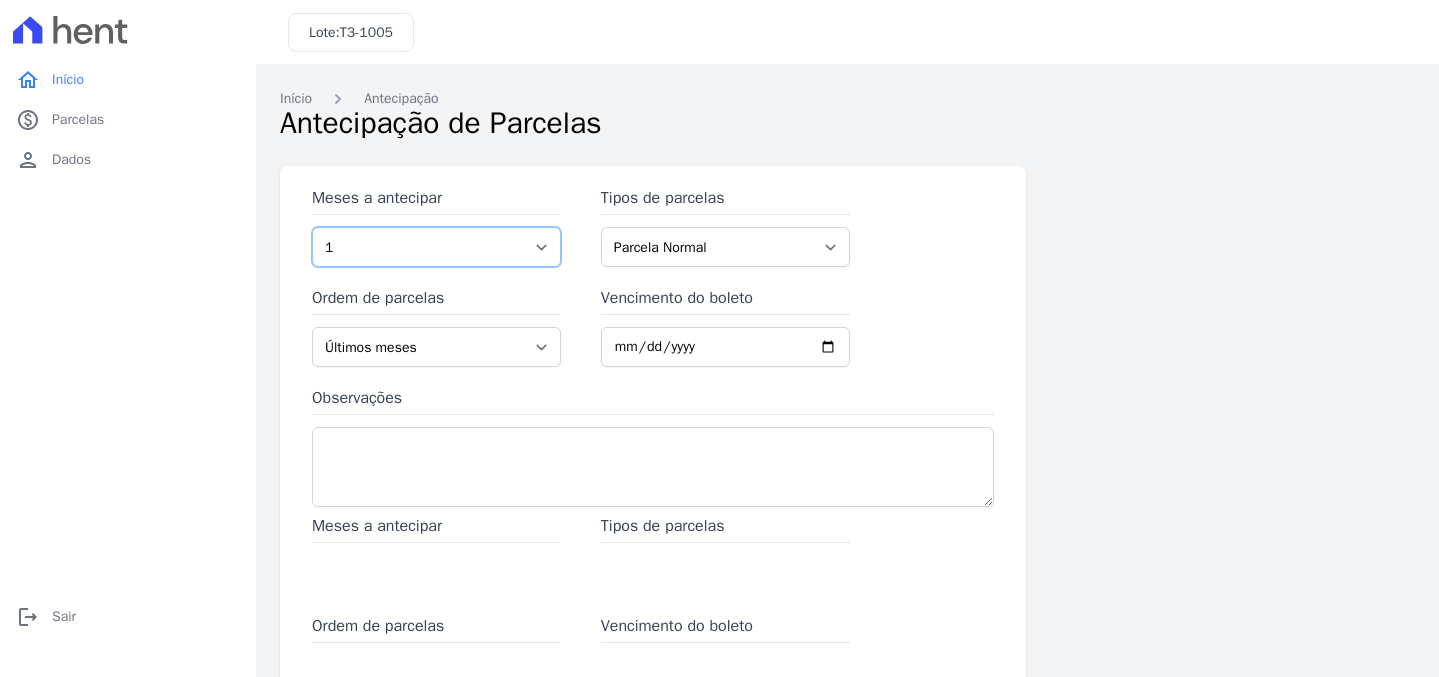 click on "1
2
3
4
5
6" at bounding box center (436, 247) 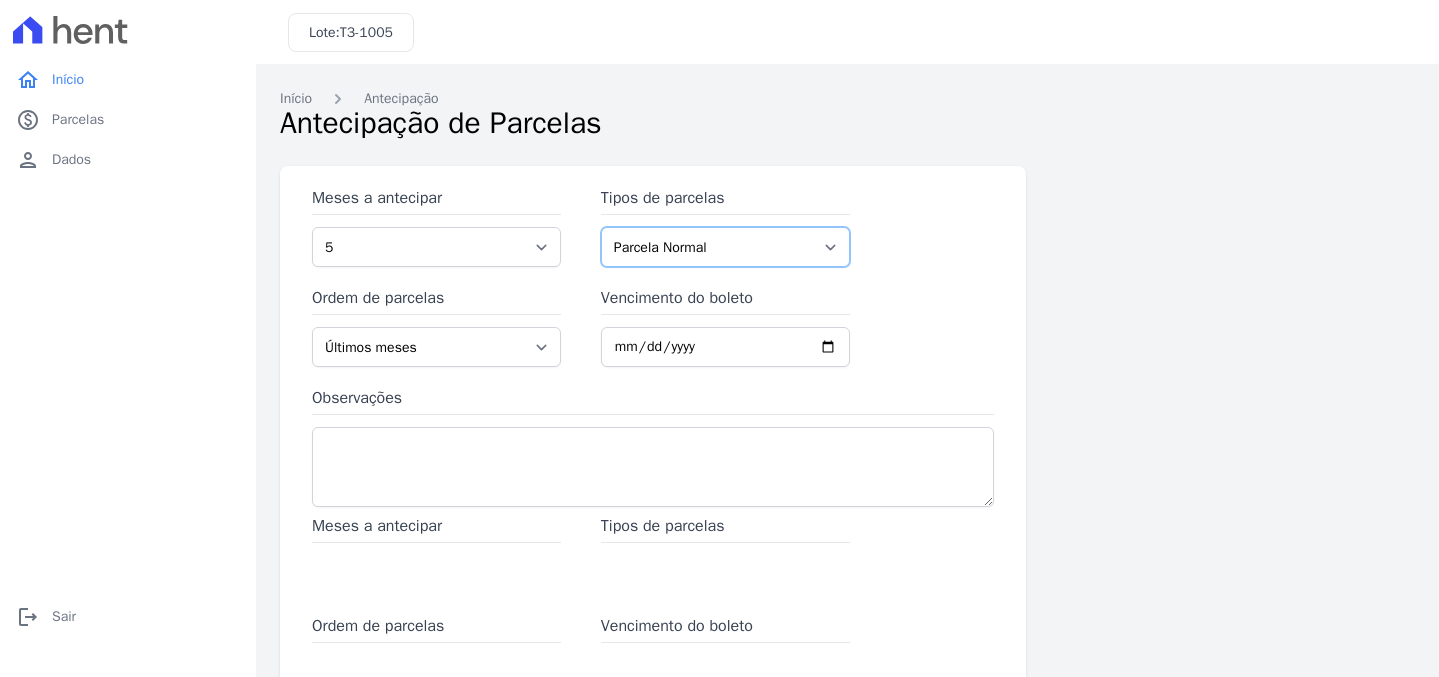 click on "Parcela Normal" at bounding box center [725, 247] 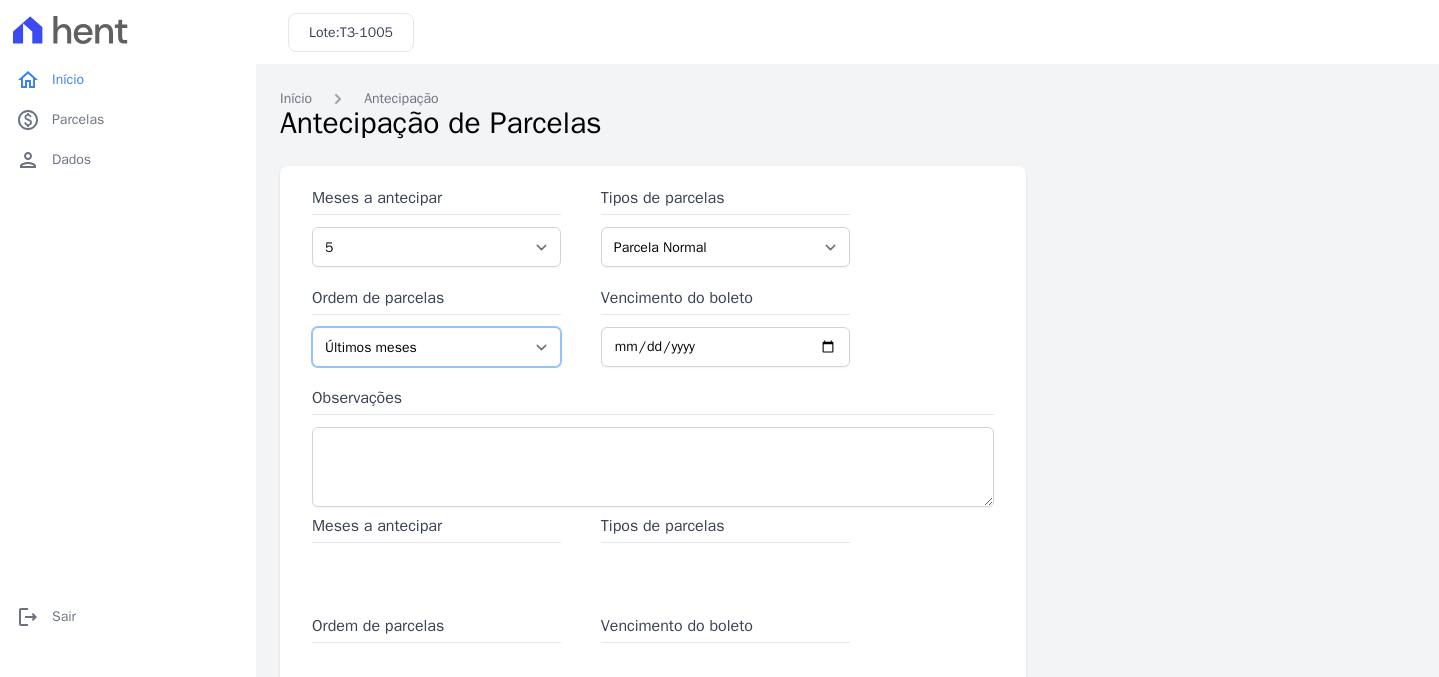 click on "Últimos meses
Primeiros meses" at bounding box center [436, 347] 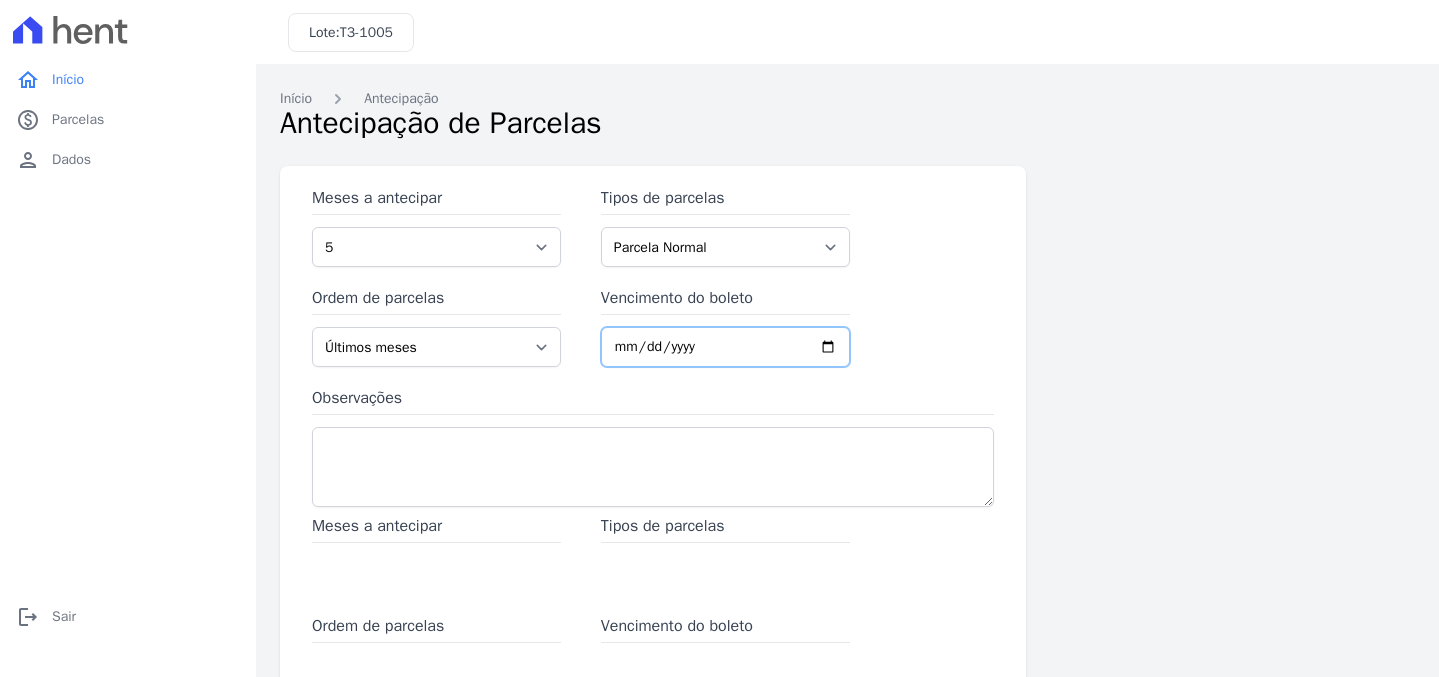 click on "Vencimento do boleto" at bounding box center (725, 347) 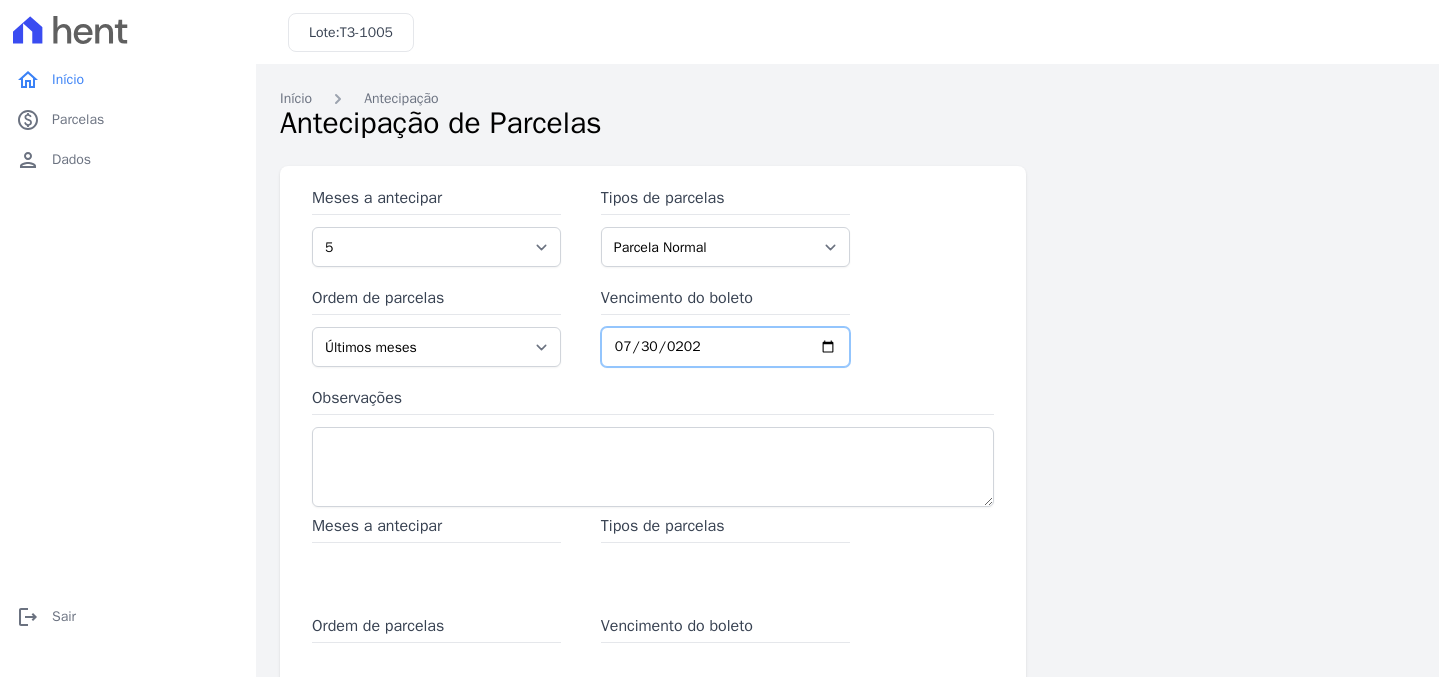 type on "2025-07-30" 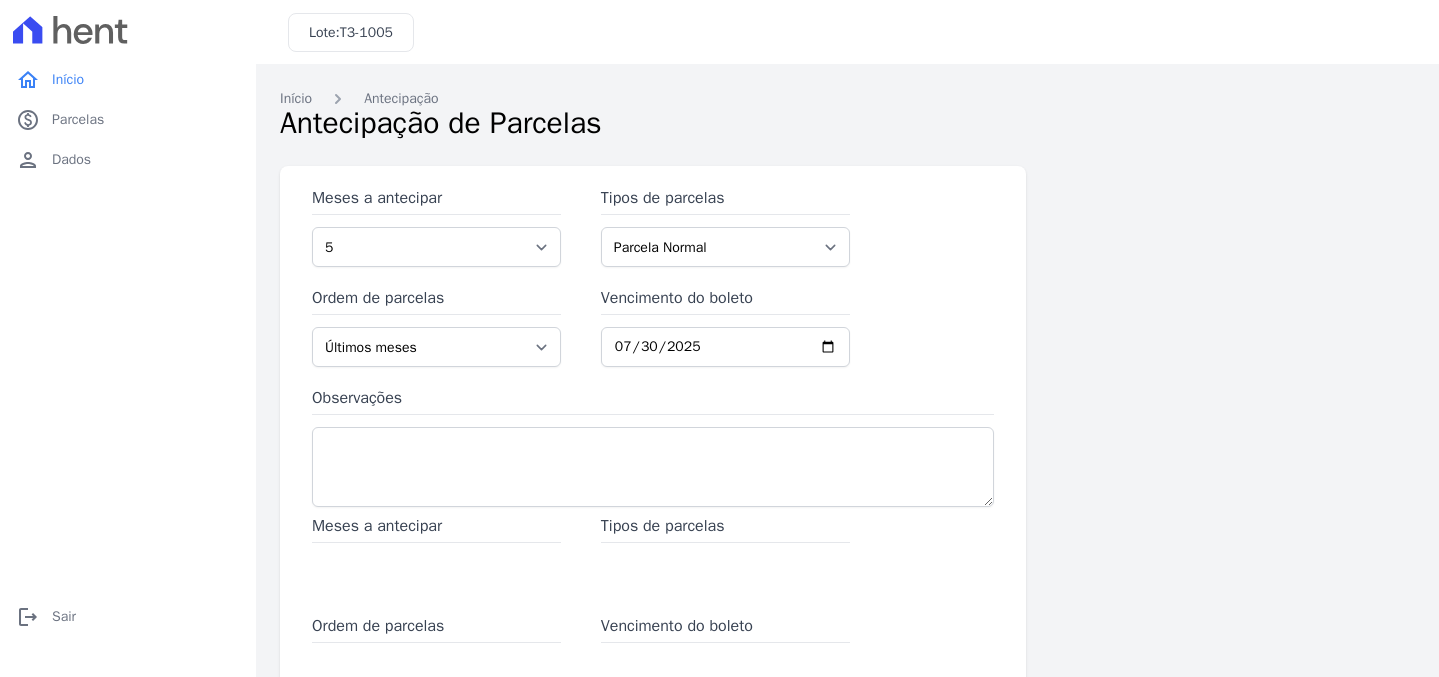 drag, startPoint x: 630, startPoint y: 574, endPoint x: 629, endPoint y: 501, distance: 73.00685 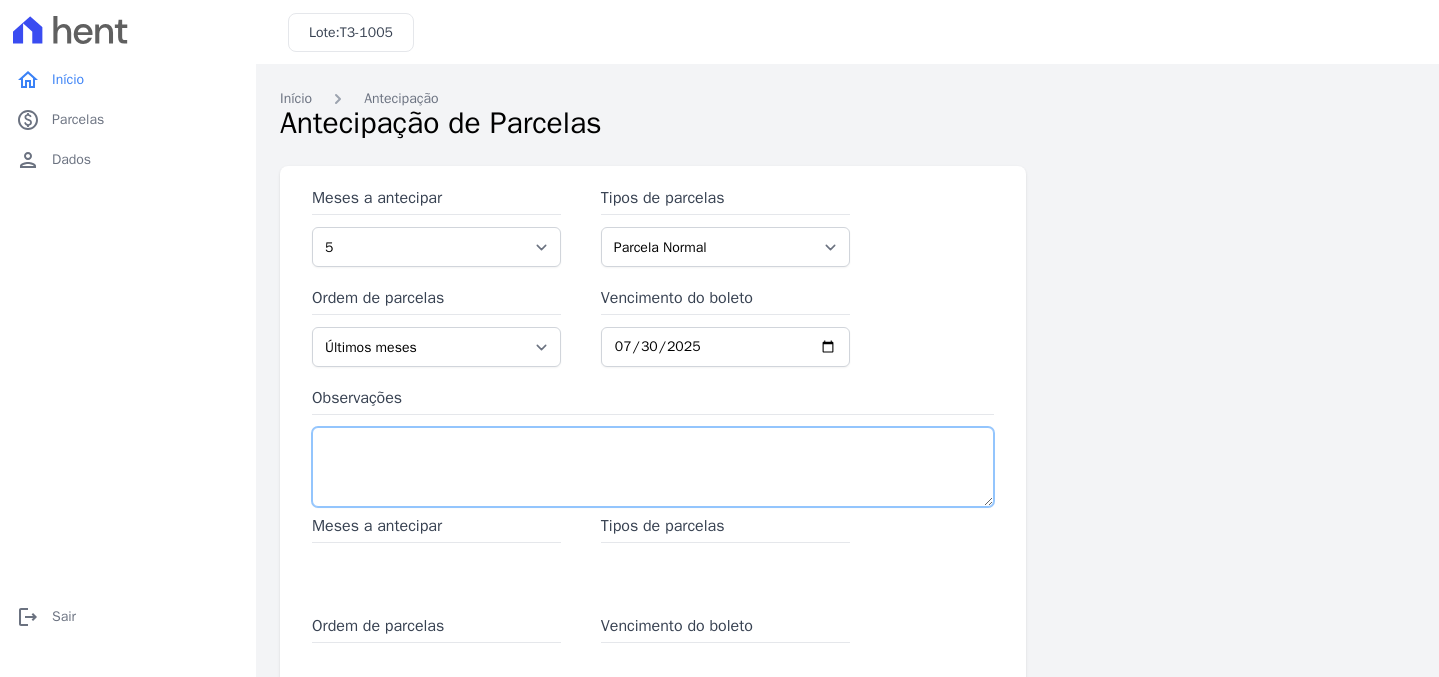 click on "Observações" at bounding box center [653, 467] 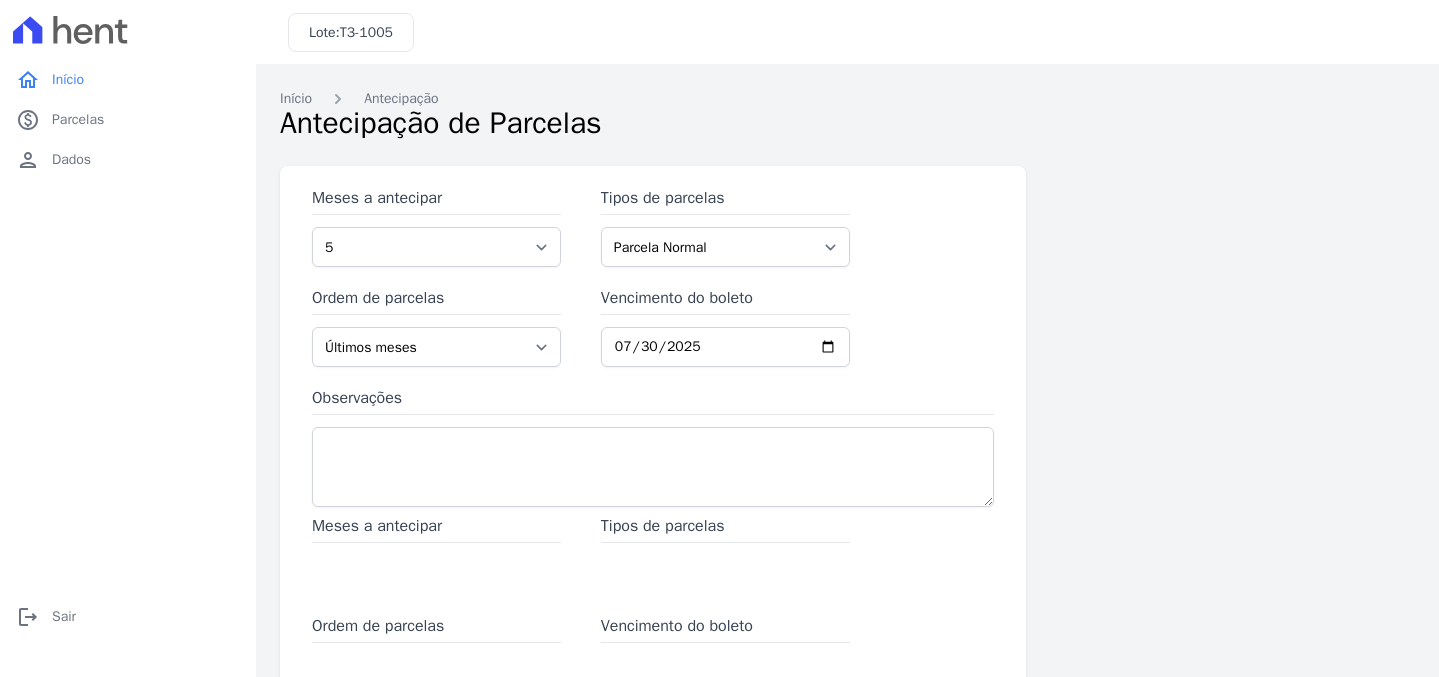 click on "Meses a antecipar" at bounding box center [436, 554] 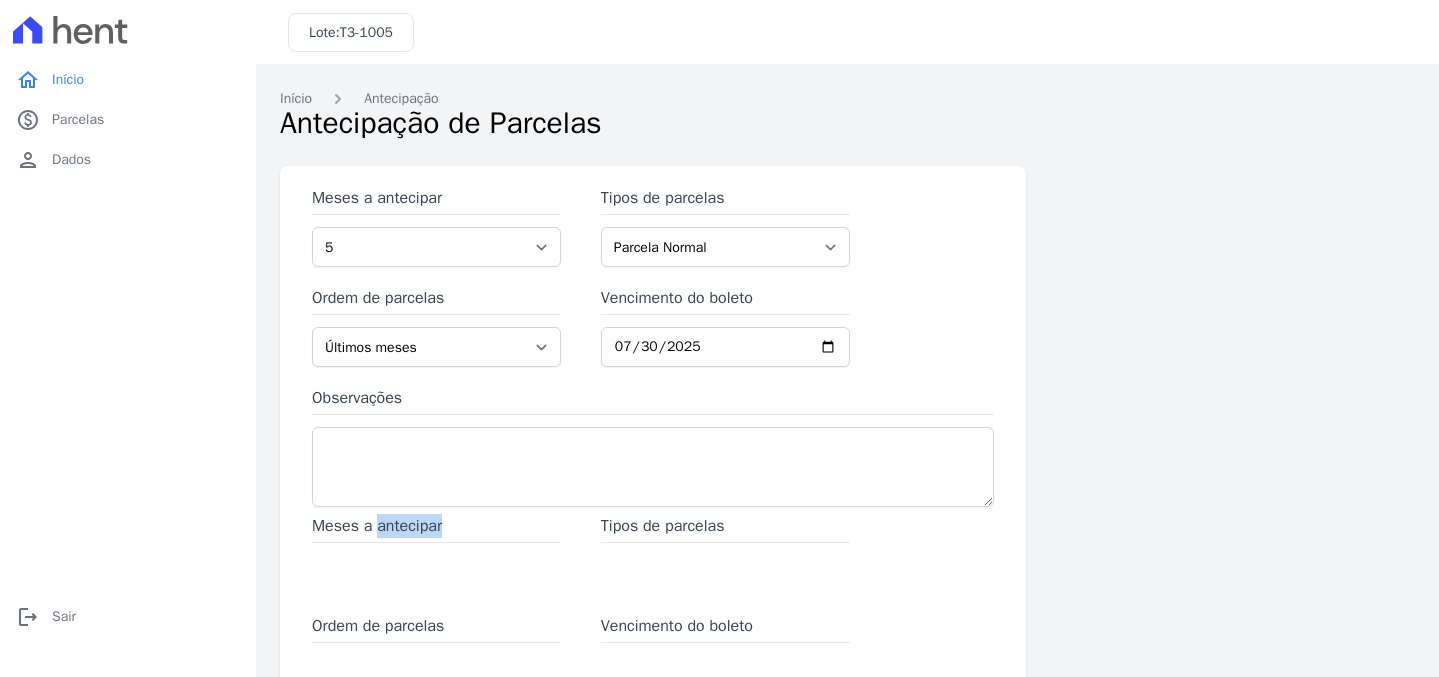 drag, startPoint x: 428, startPoint y: 528, endPoint x: 429, endPoint y: 558, distance: 30.016663 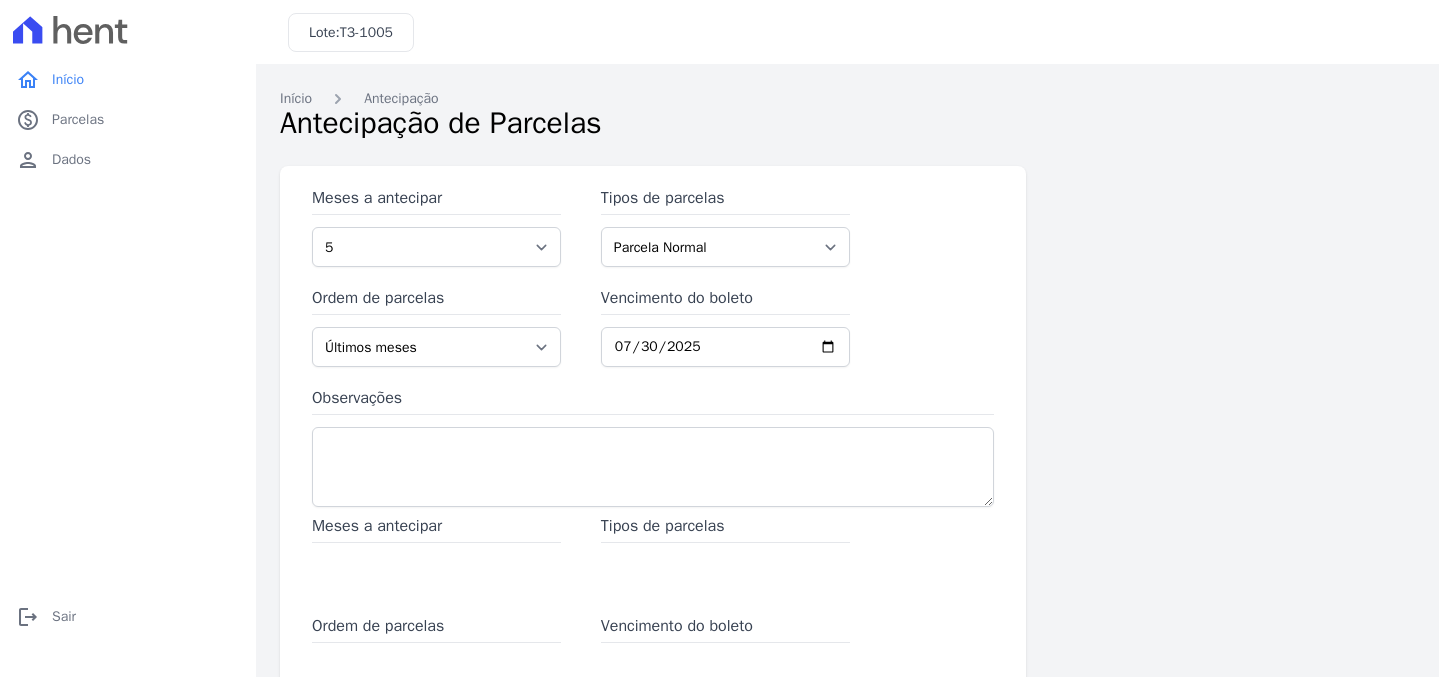 click on "Meses a antecipar" at bounding box center (436, 554) 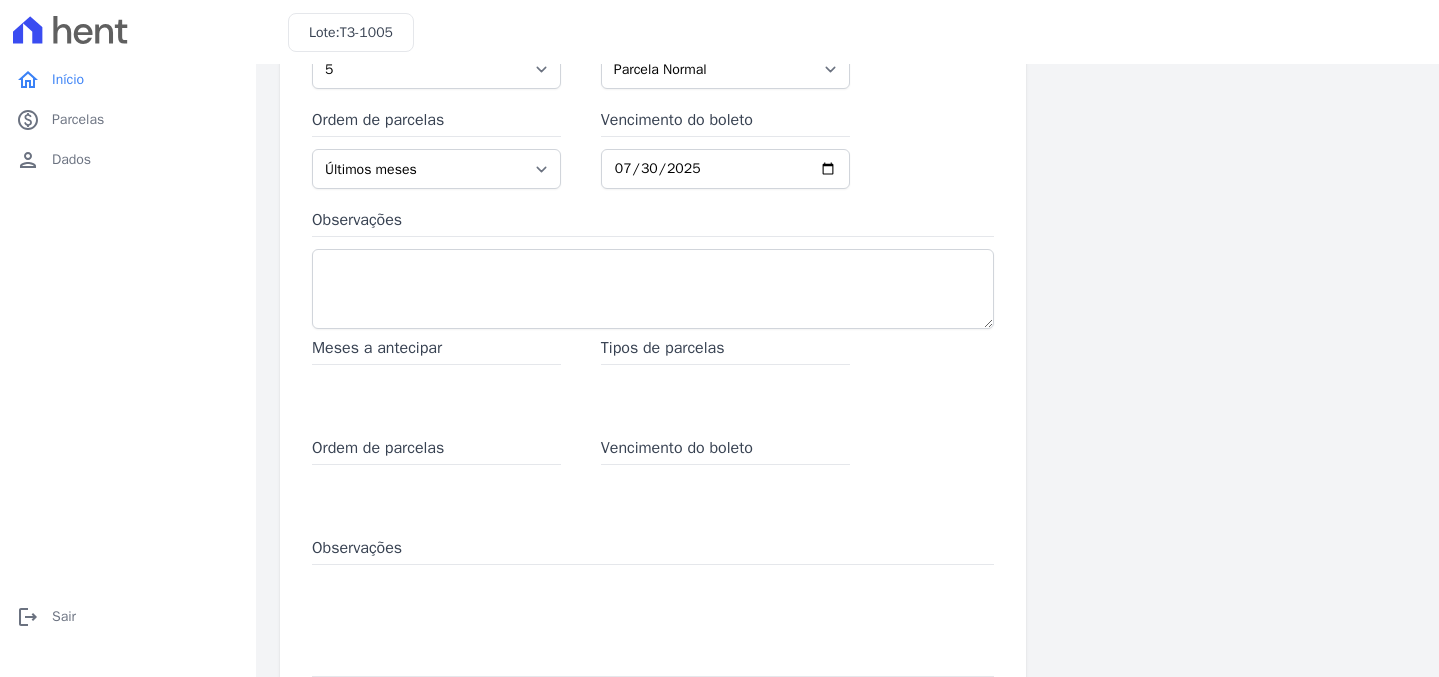 click at bounding box center (653, 609) 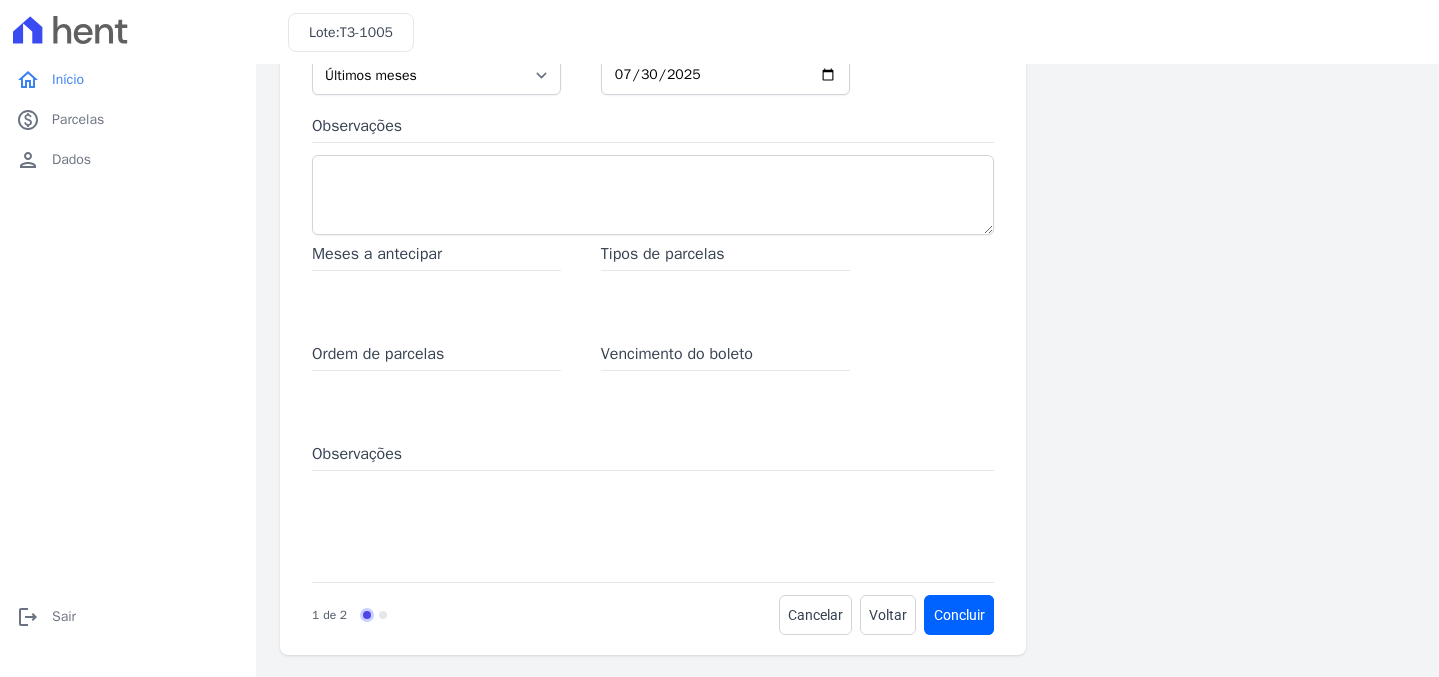 scroll, scrollTop: 274, scrollLeft: 0, axis: vertical 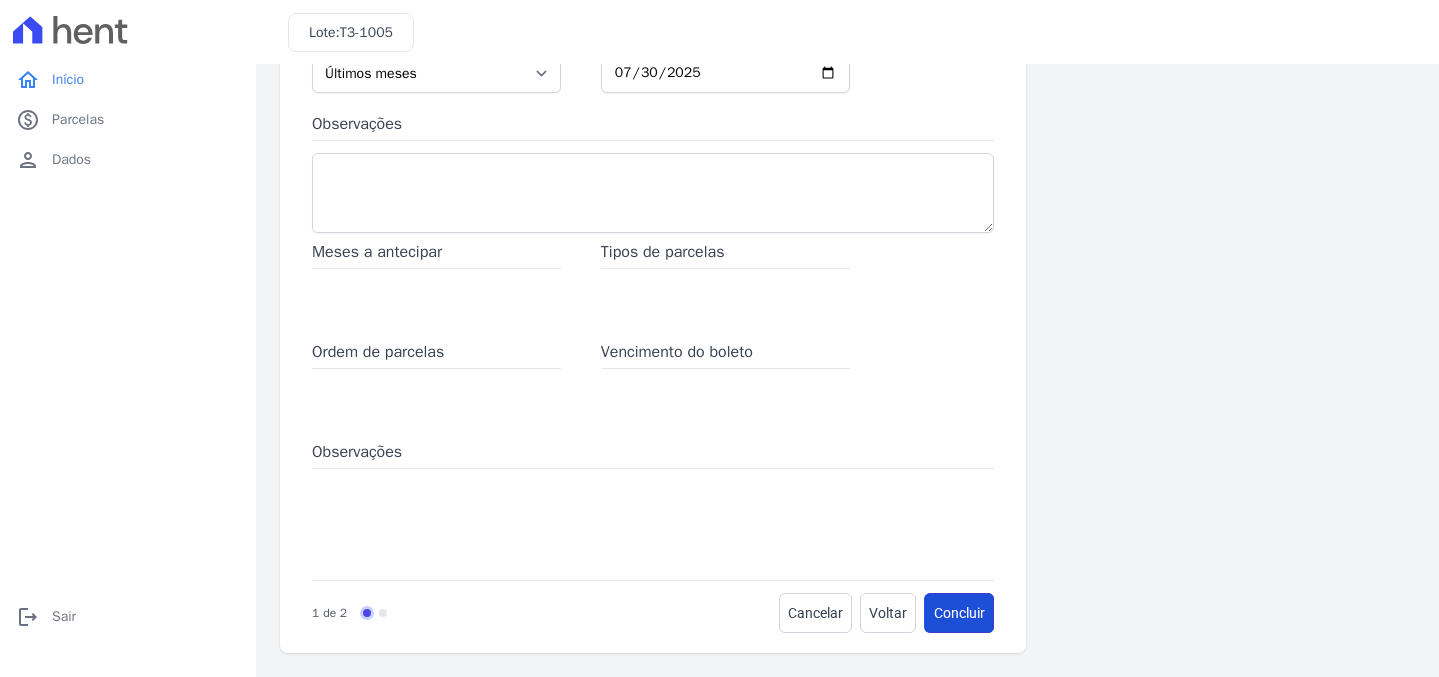 click on "Concluir" at bounding box center [959, 613] 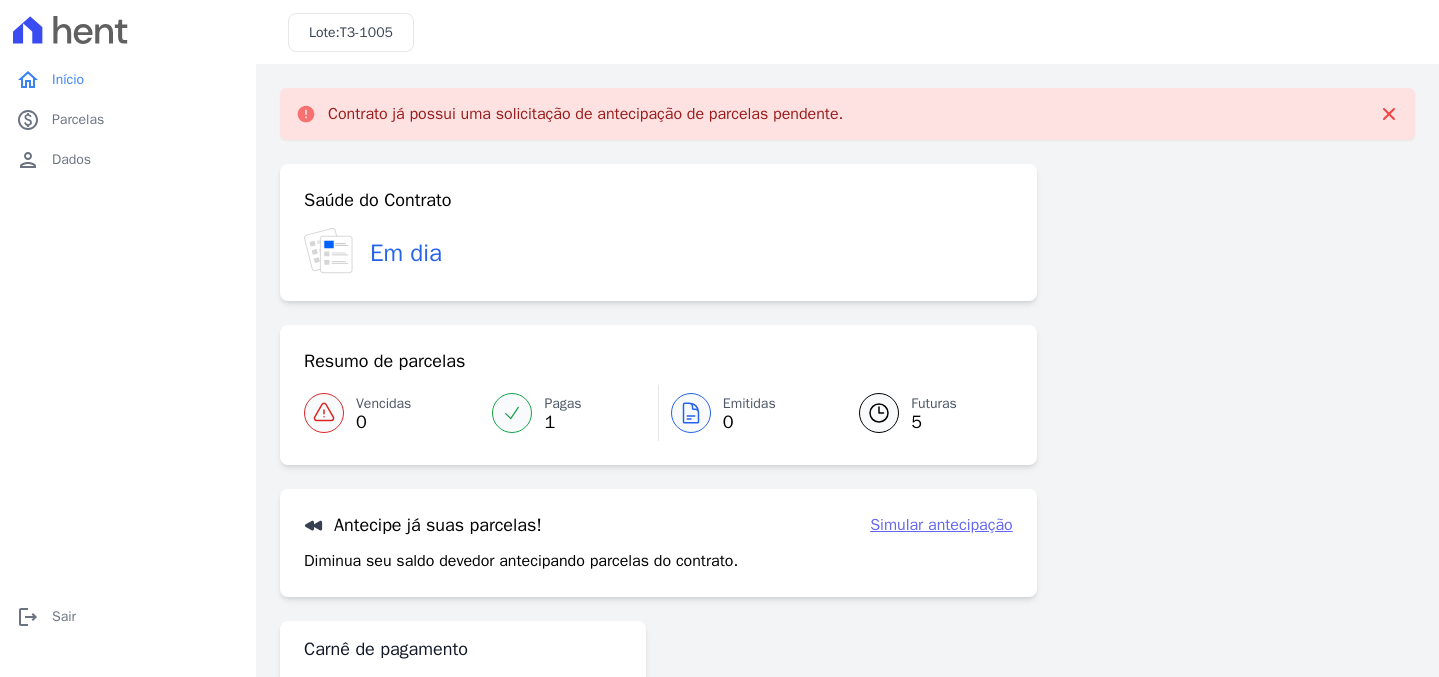 click on "Futuras" at bounding box center (934, 403) 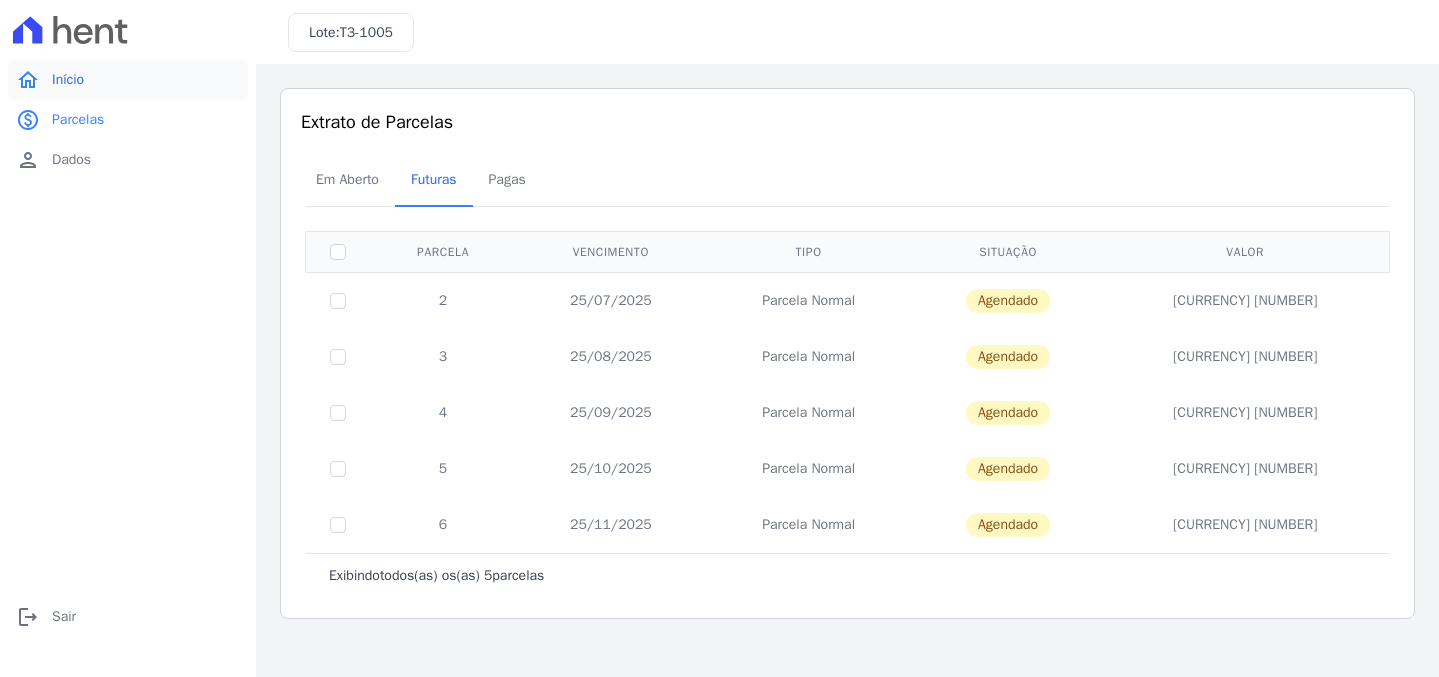 click on "home Início" at bounding box center (128, 80) 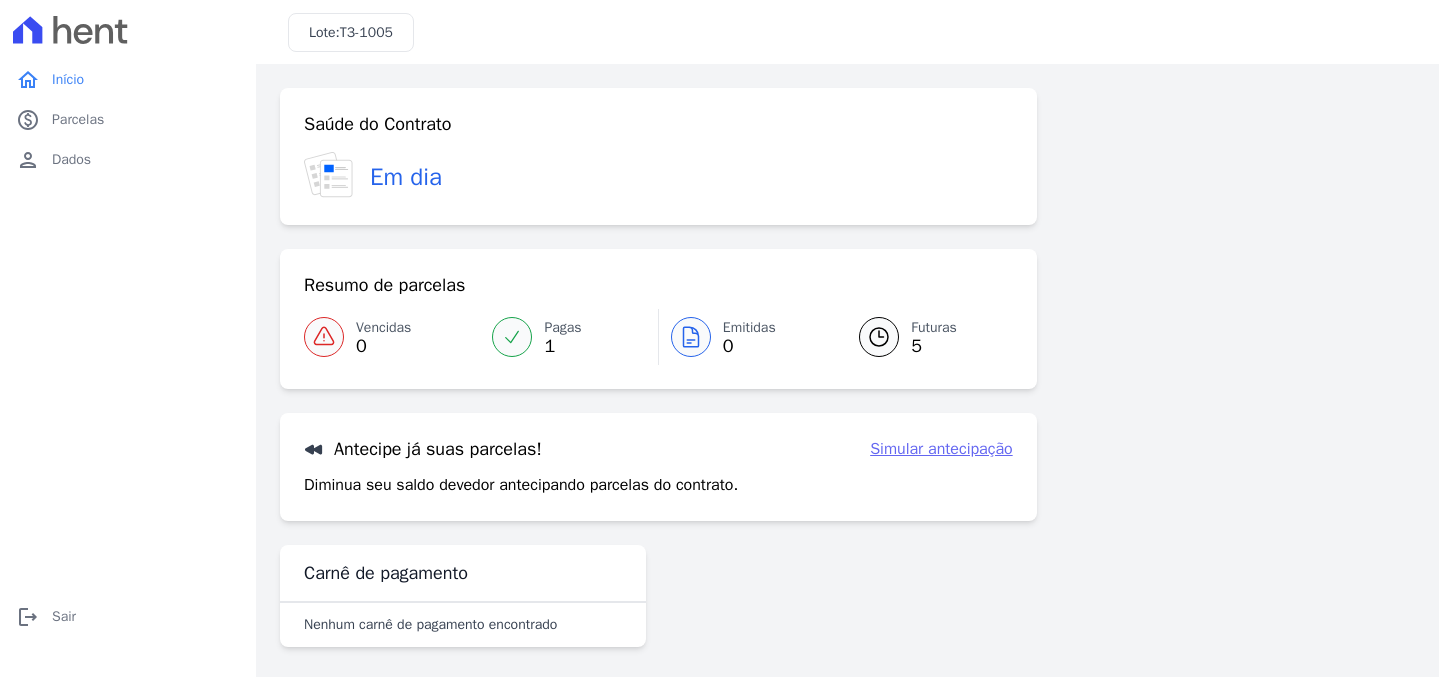 scroll, scrollTop: 10, scrollLeft: 0, axis: vertical 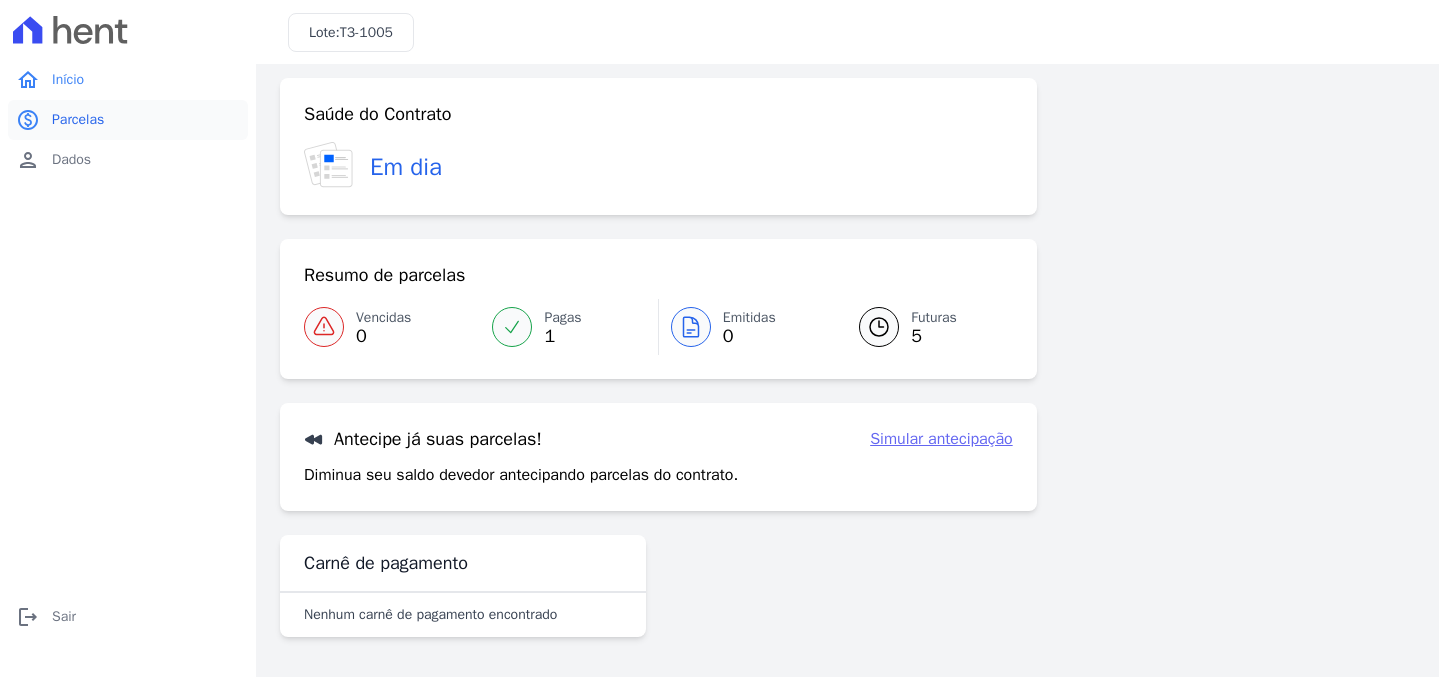 click on "paid Parcelas" at bounding box center [128, 120] 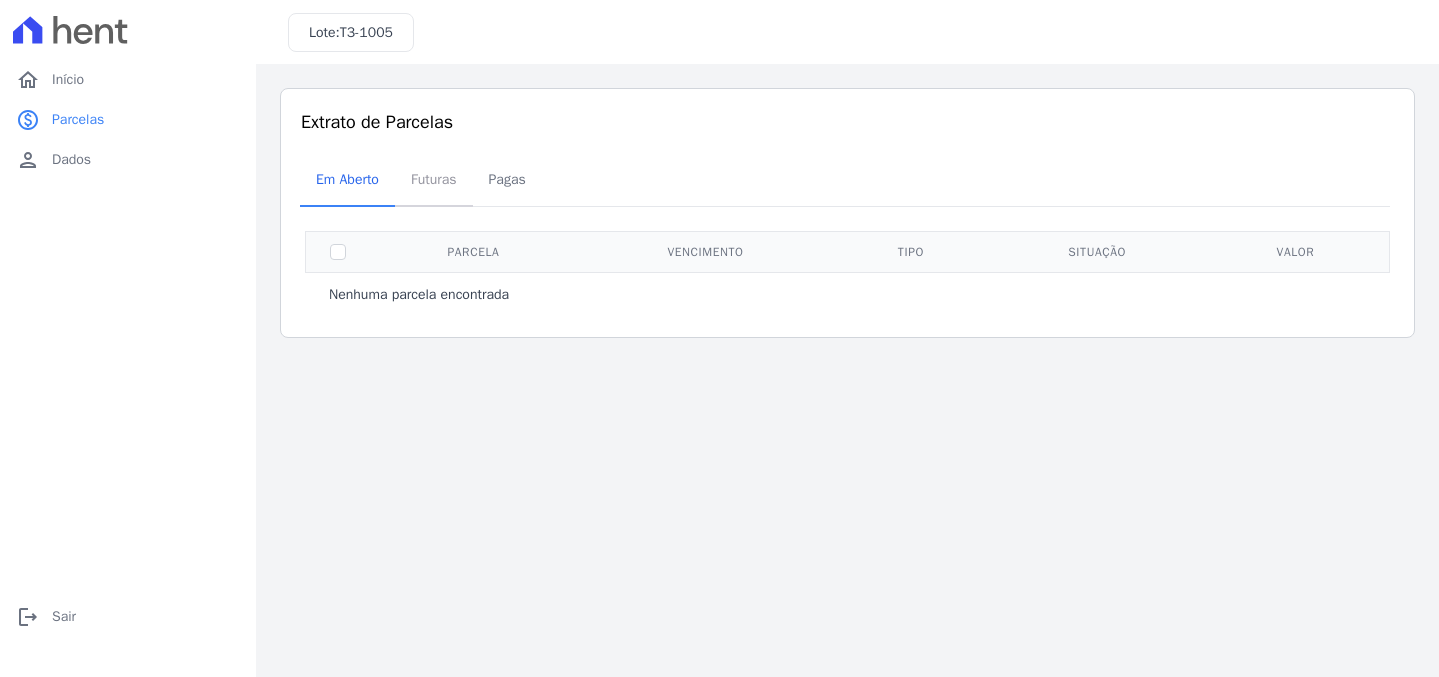 click on "Futuras" at bounding box center [434, 179] 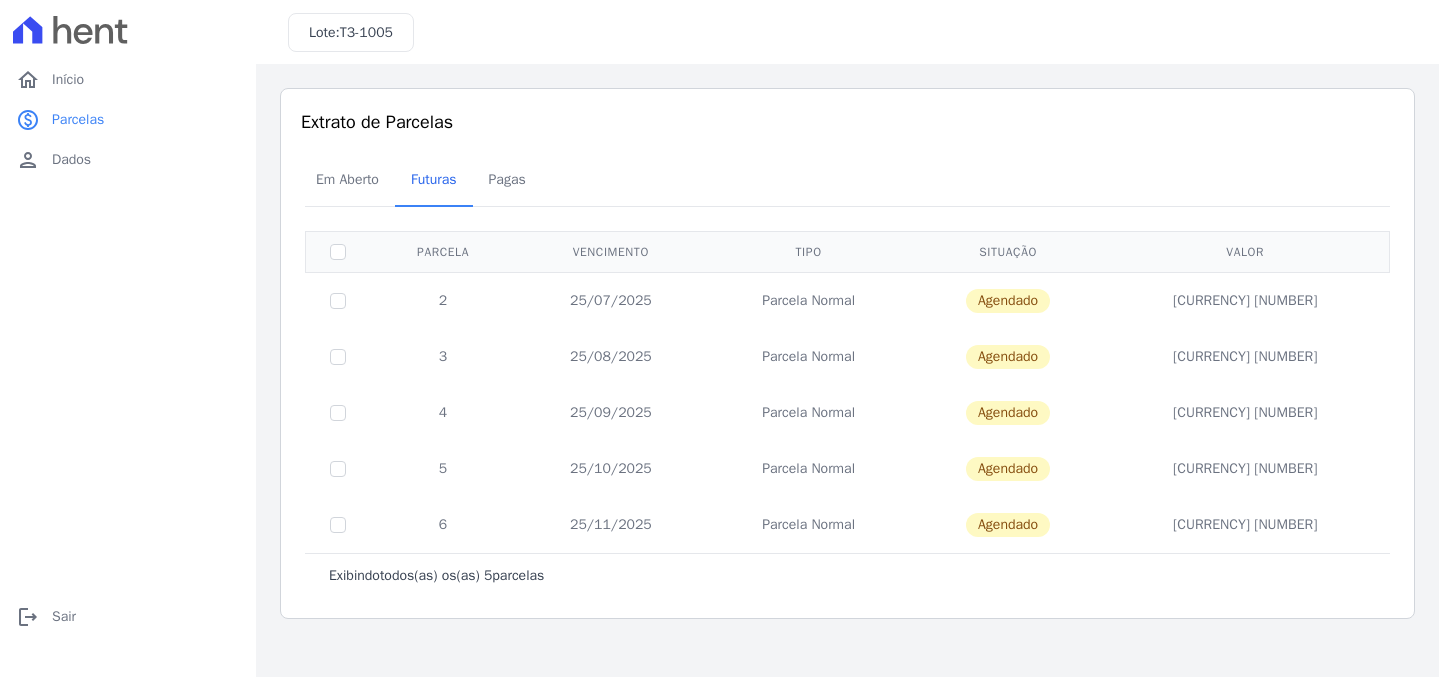 click on "[CURRENCY] [NUMBER]" at bounding box center (1245, 300) 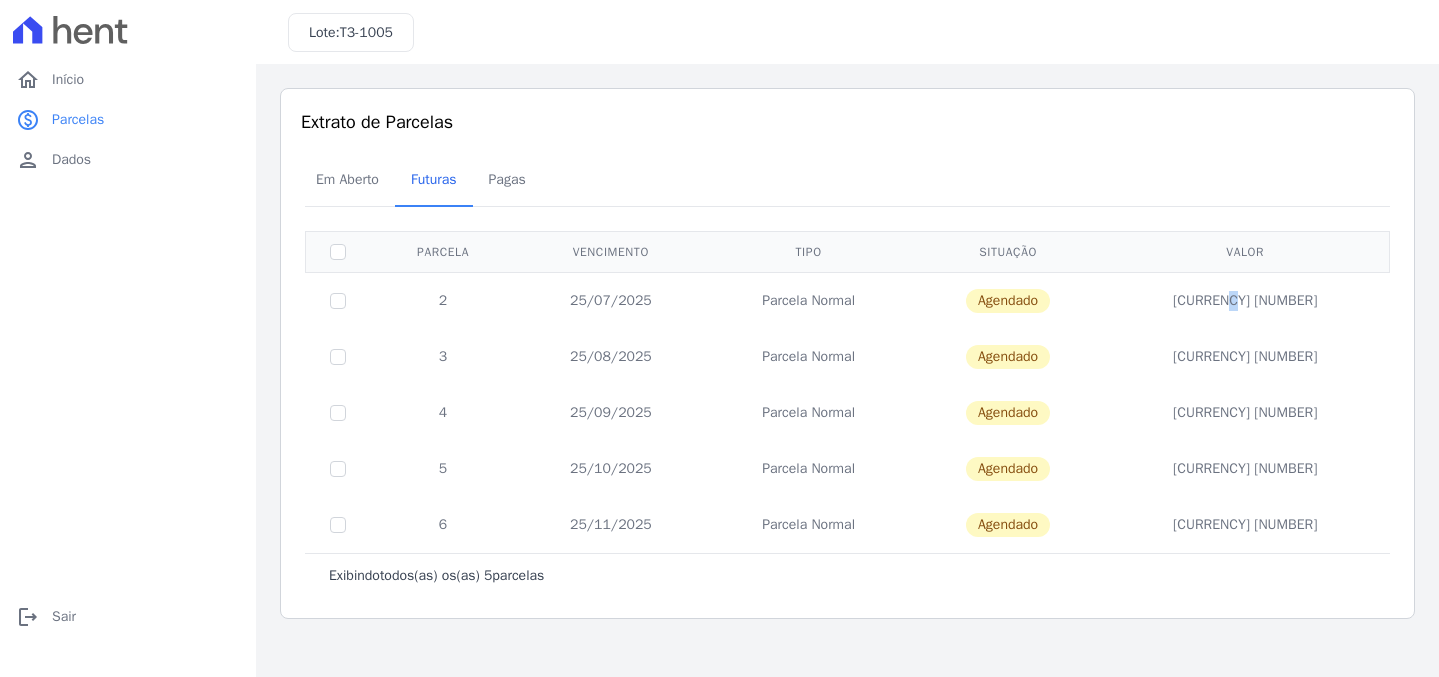 click on "[CURRENCY] [NUMBER]" at bounding box center [1245, 300] 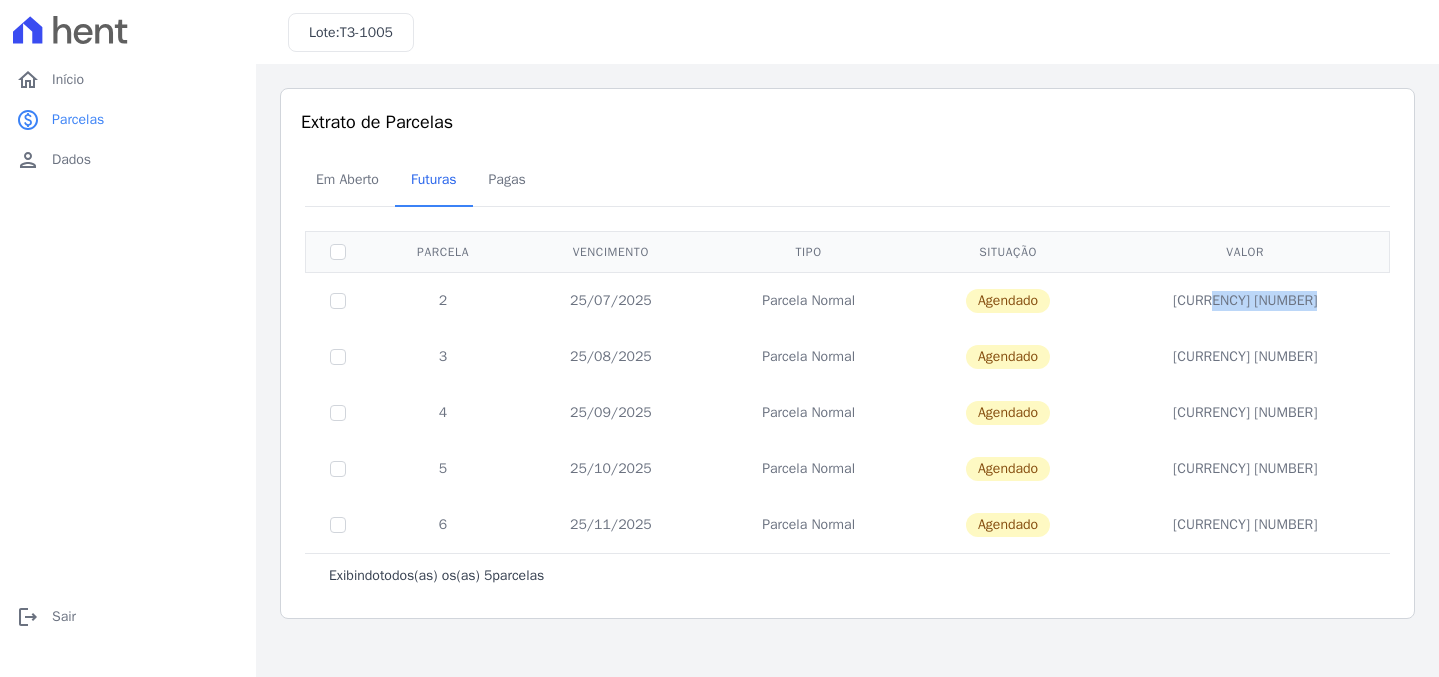 click on "[CURRENCY] [NUMBER]" at bounding box center [1245, 300] 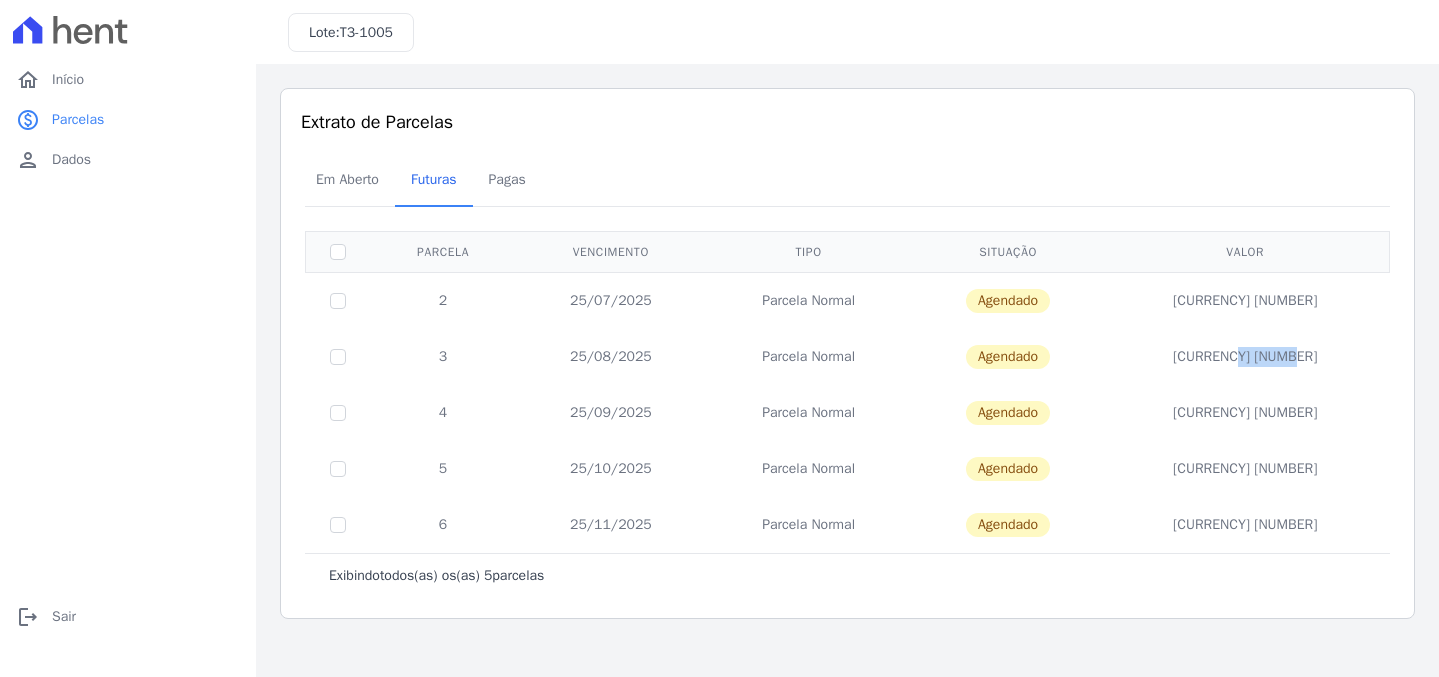 drag, startPoint x: 1271, startPoint y: 356, endPoint x: 1335, endPoint y: 356, distance: 64 